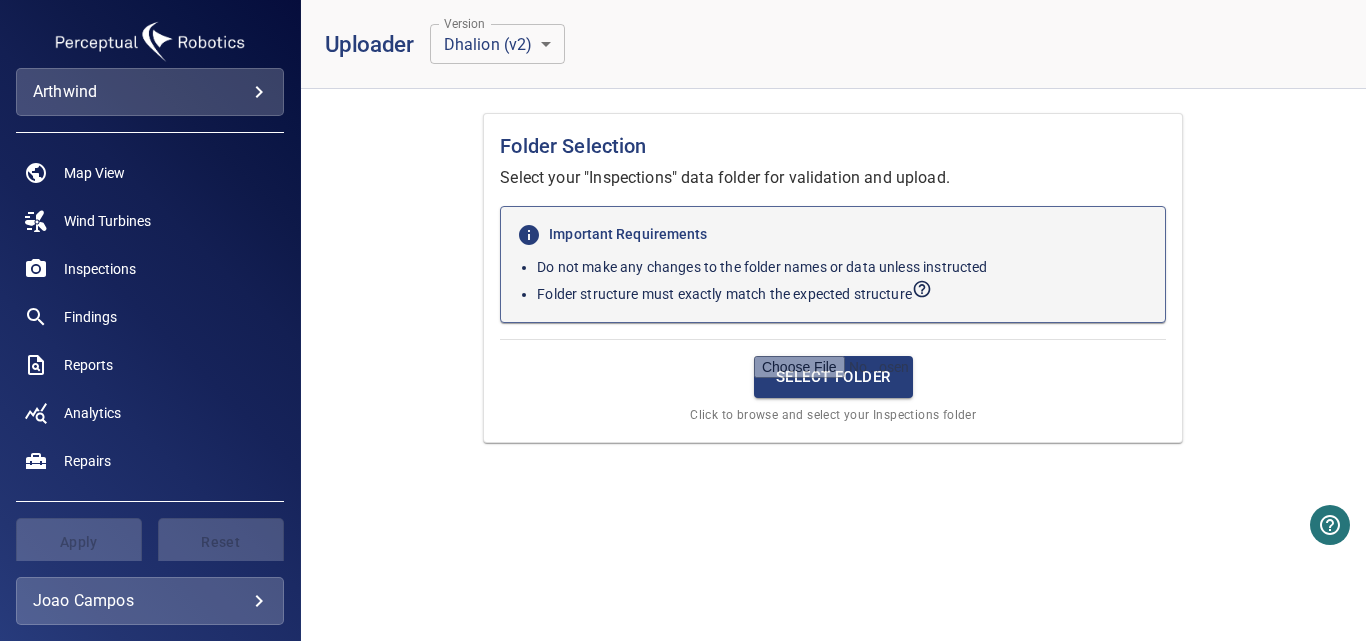 scroll, scrollTop: 0, scrollLeft: 0, axis: both 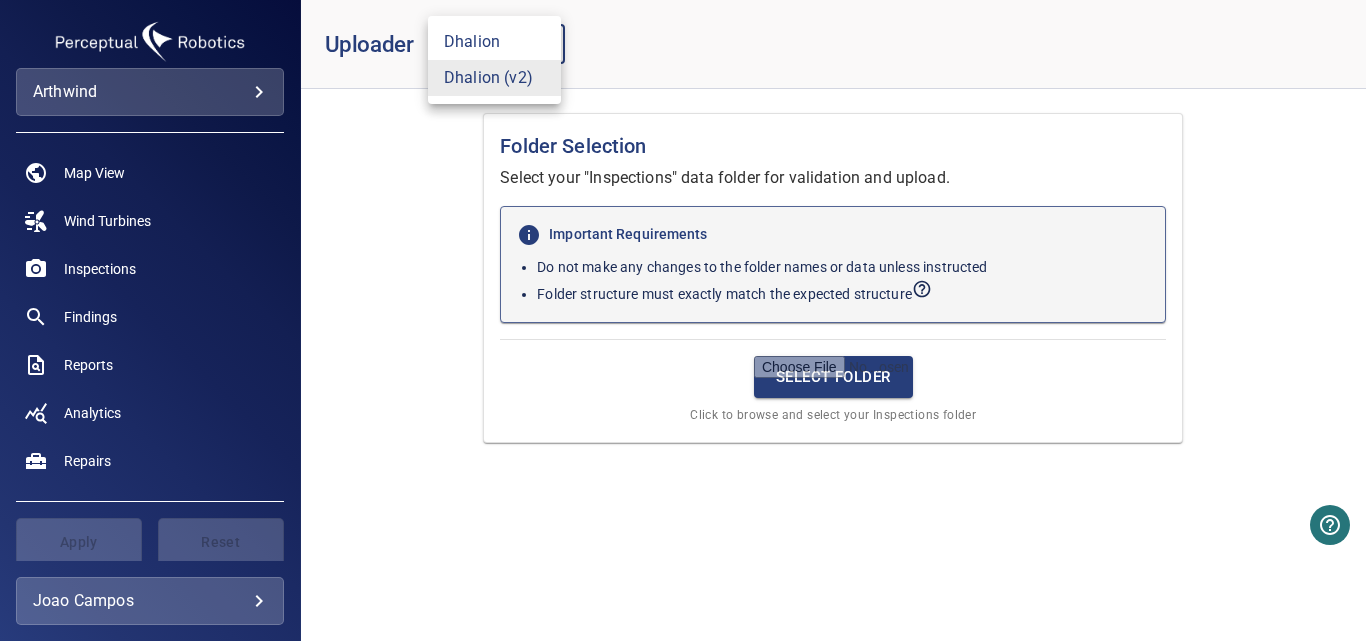 click on "**********" at bounding box center (683, 320) 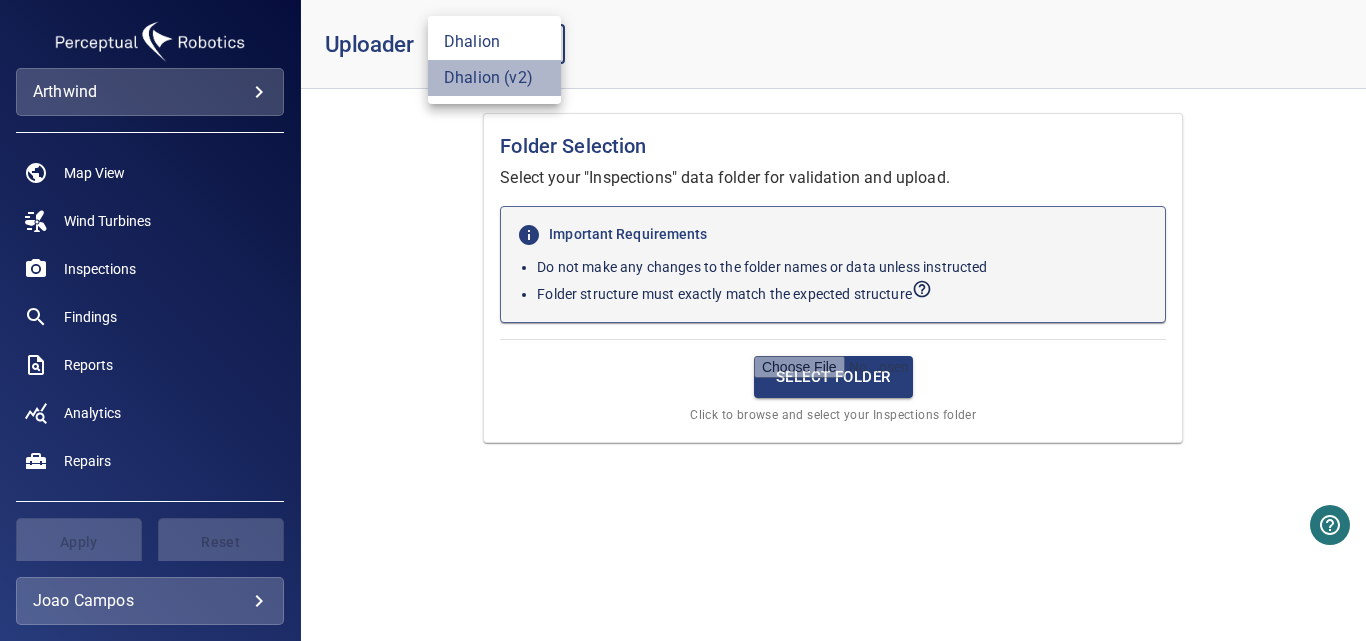 click on "Dhalion (v2)" at bounding box center (494, 78) 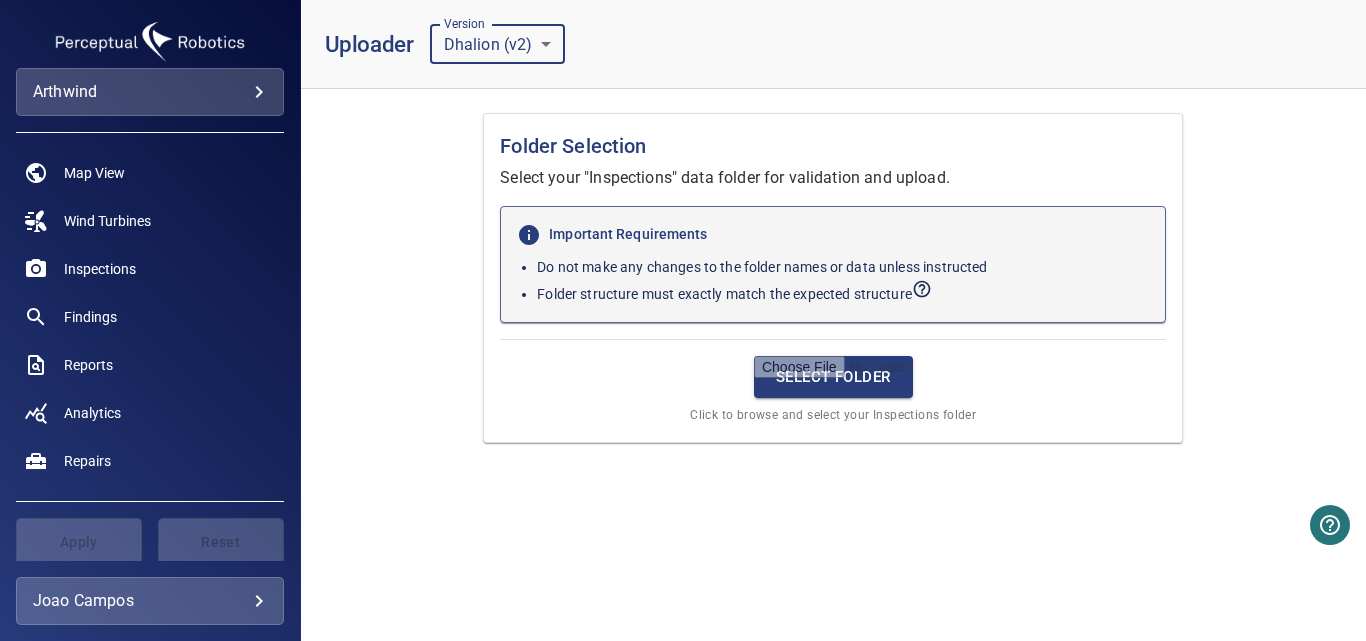 click on "**********" at bounding box center [683, 320] 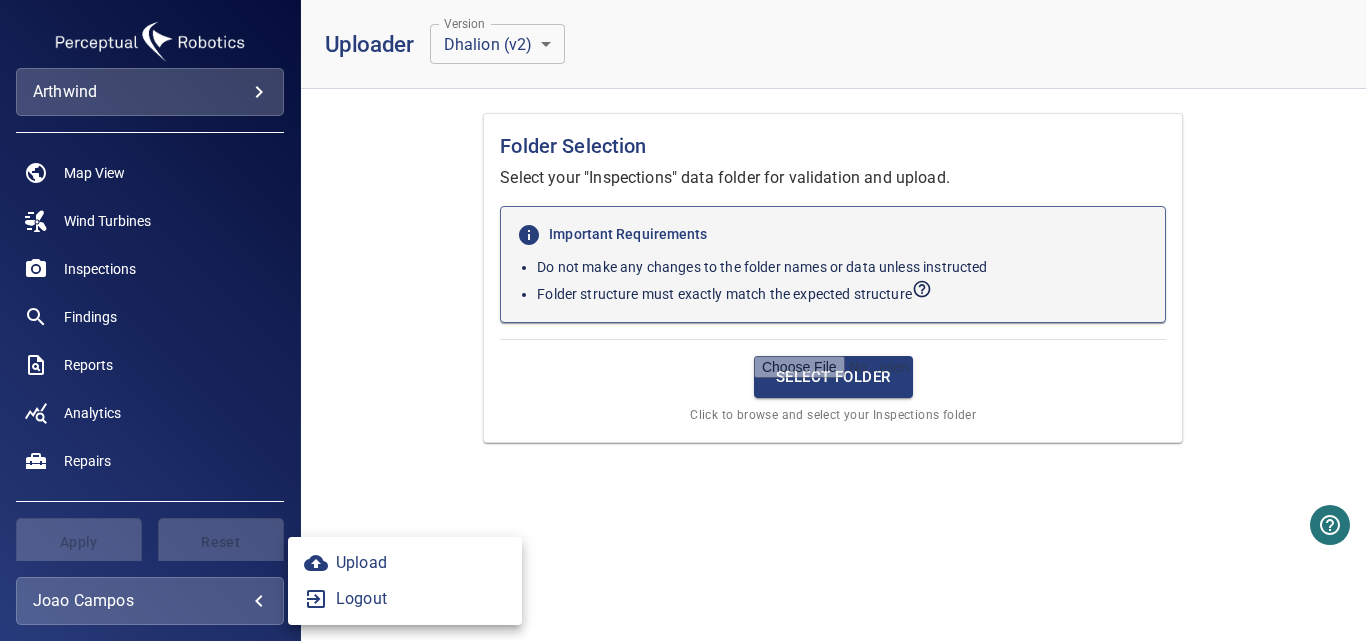 click at bounding box center [683, 320] 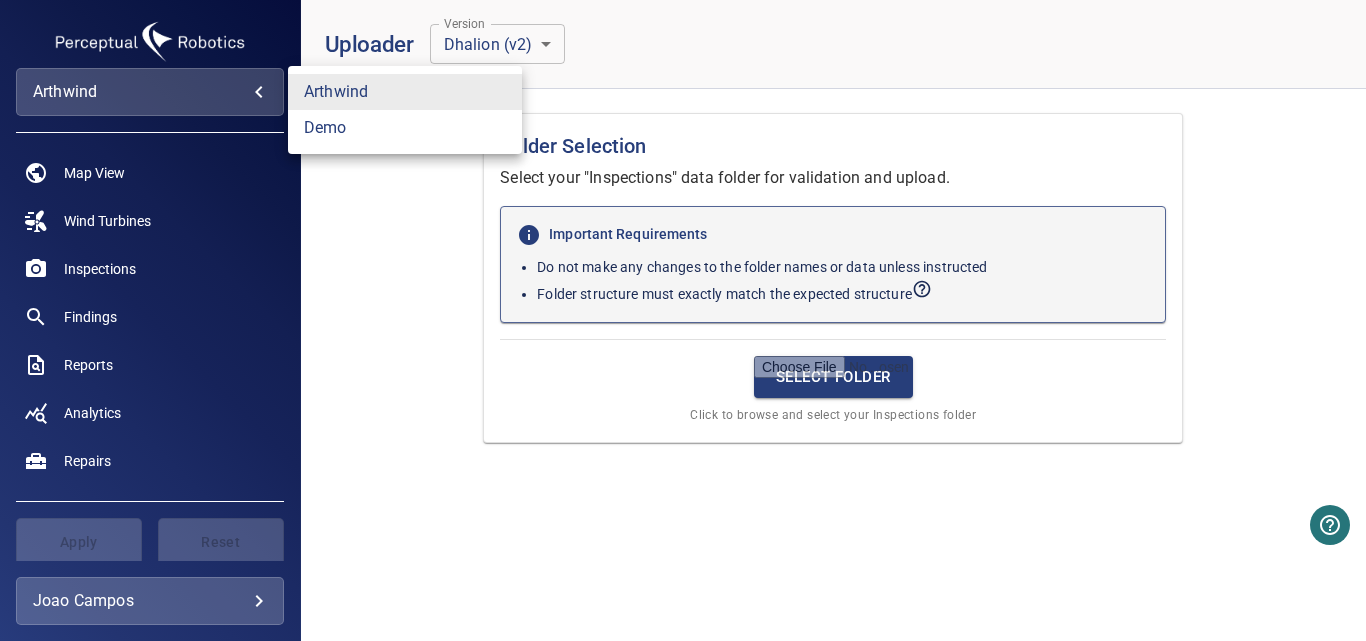 click on "**********" at bounding box center (683, 320) 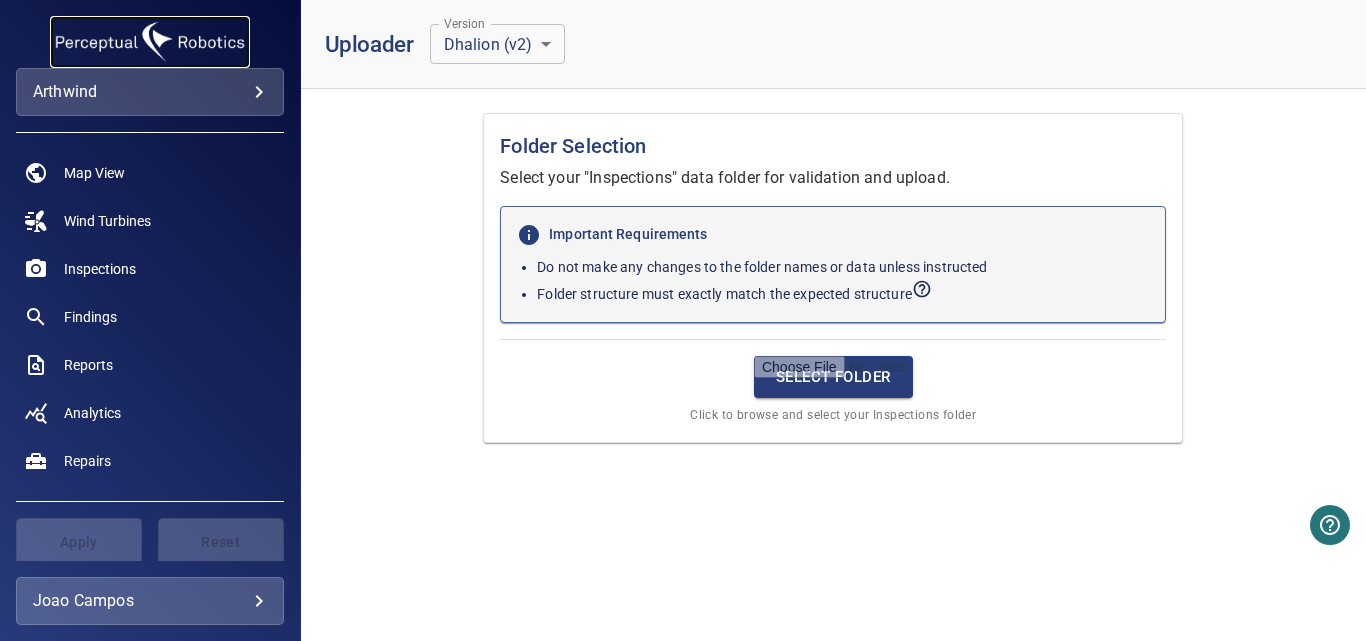 click at bounding box center (150, 42) 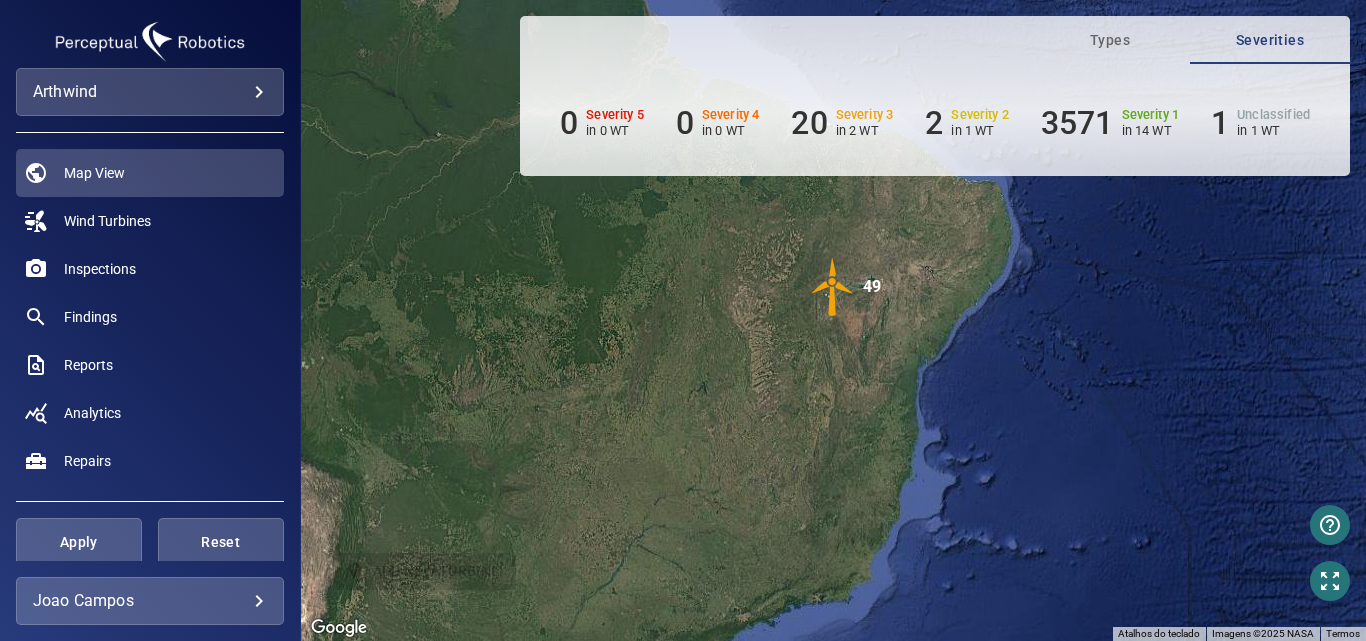 scroll, scrollTop: 389, scrollLeft: 0, axis: vertical 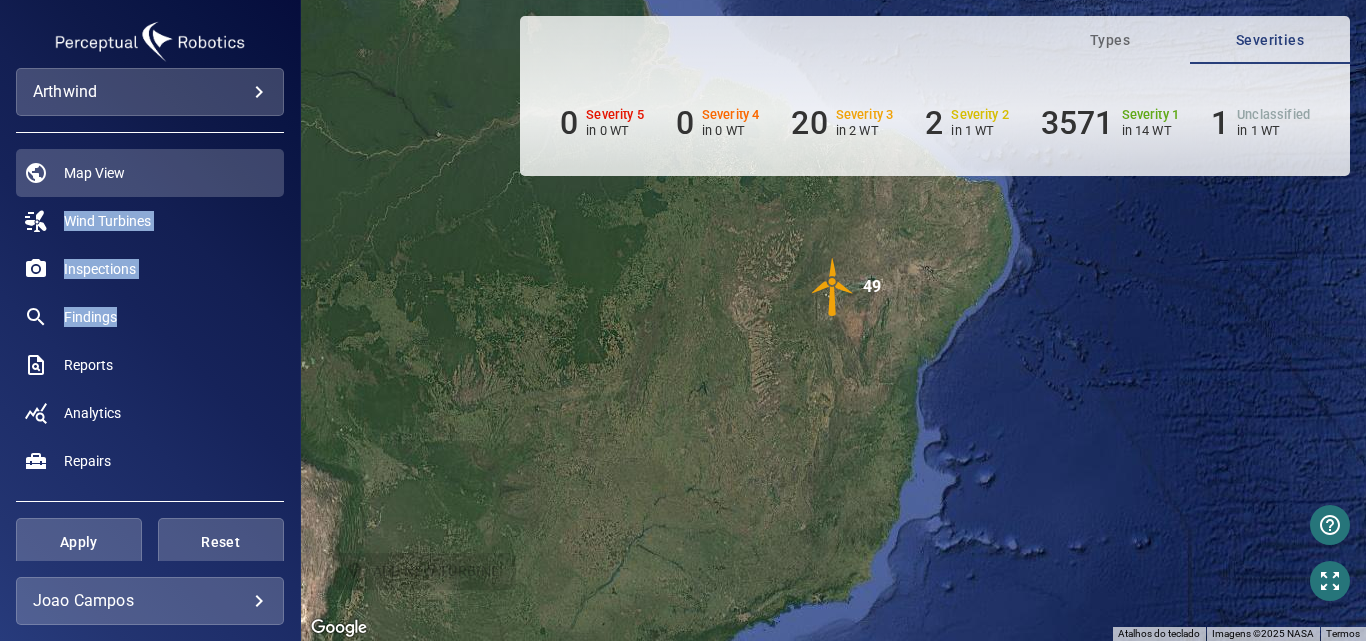drag, startPoint x: 282, startPoint y: 156, endPoint x: 280, endPoint y: 294, distance: 138.0145 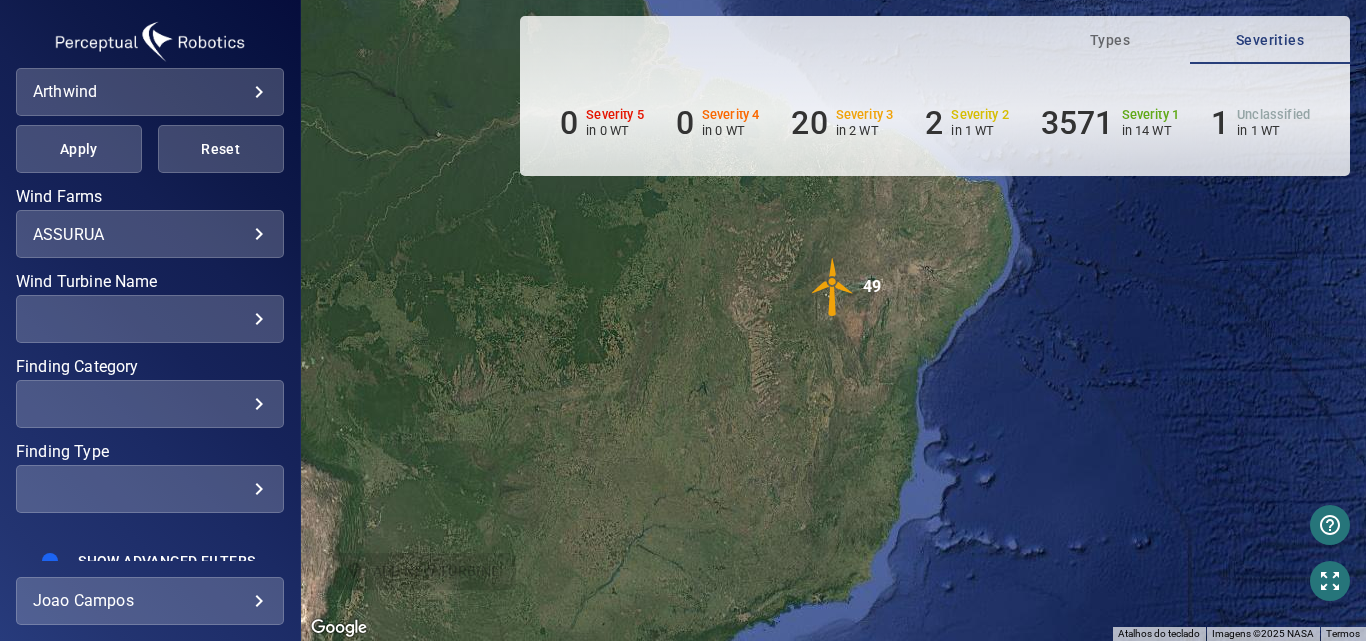 scroll, scrollTop: 427, scrollLeft: 0, axis: vertical 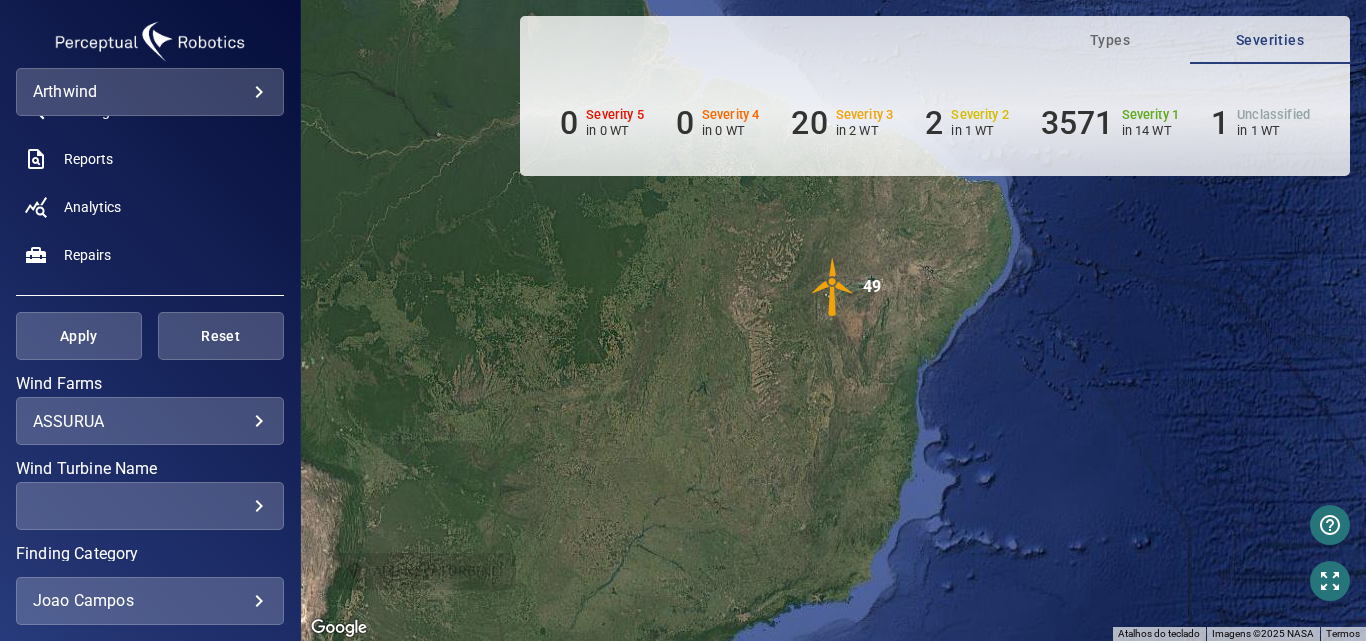 click on "ASSURUA ******* ​" at bounding box center [150, 421] 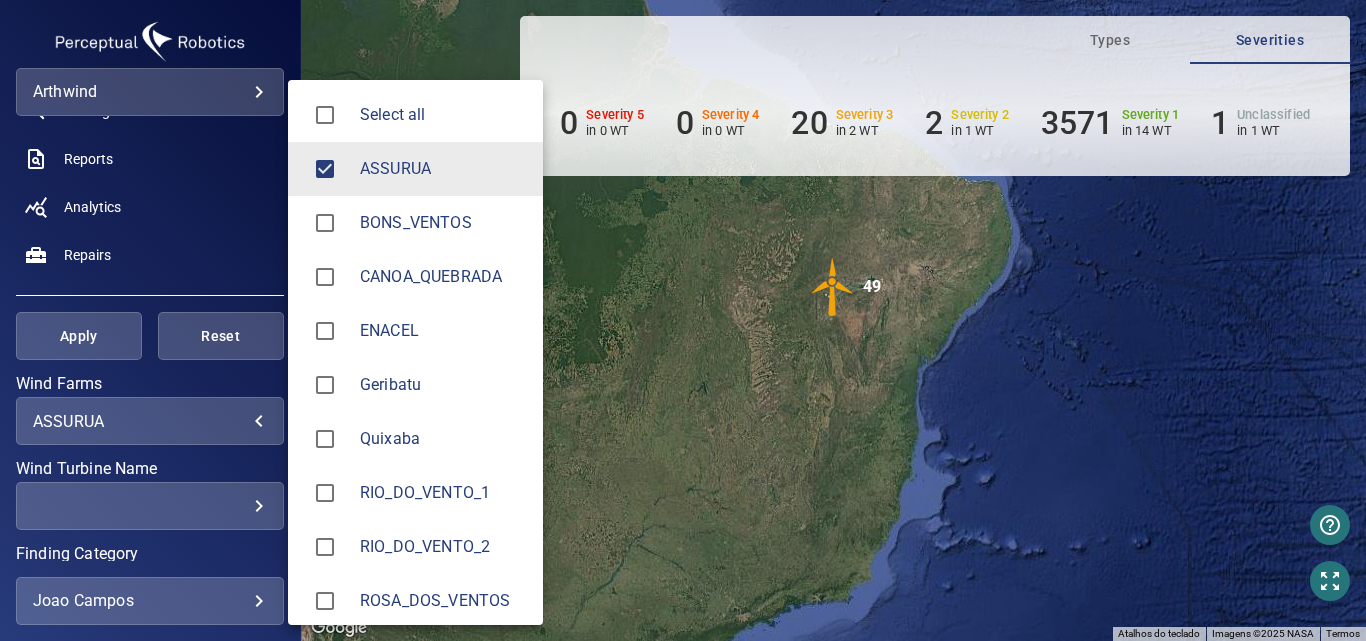 click on "**********" at bounding box center (683, 320) 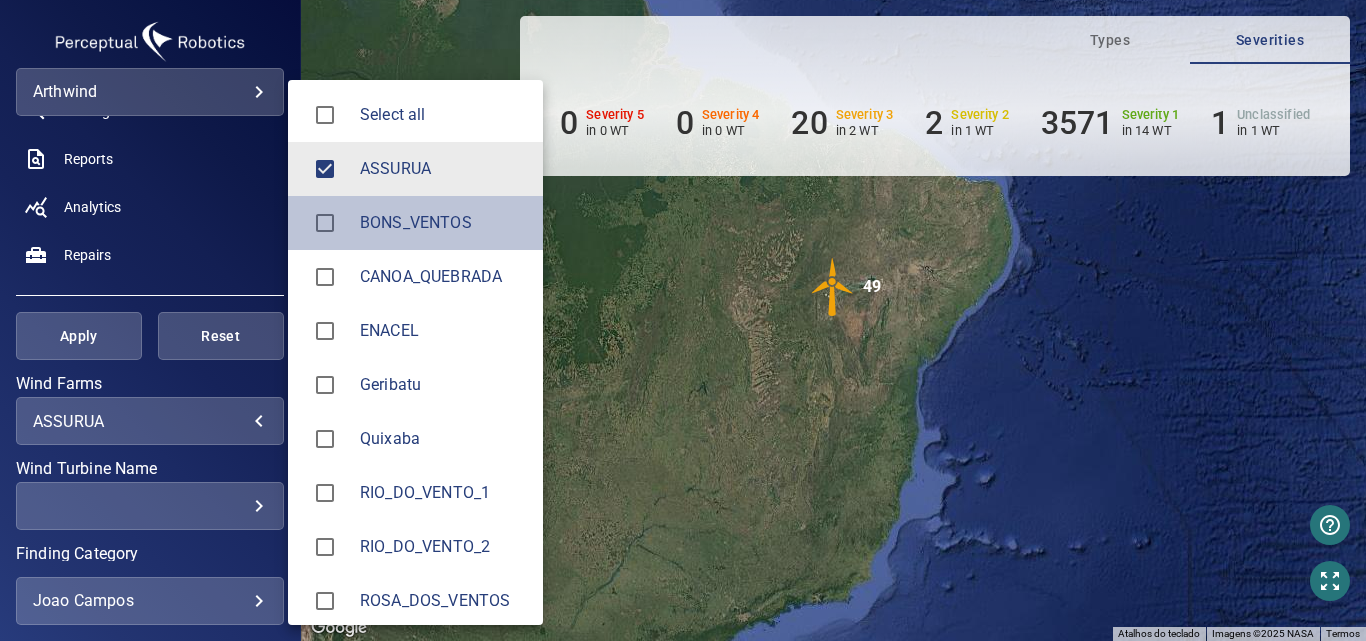 click on "BONS_VENTOS" at bounding box center [443, 223] 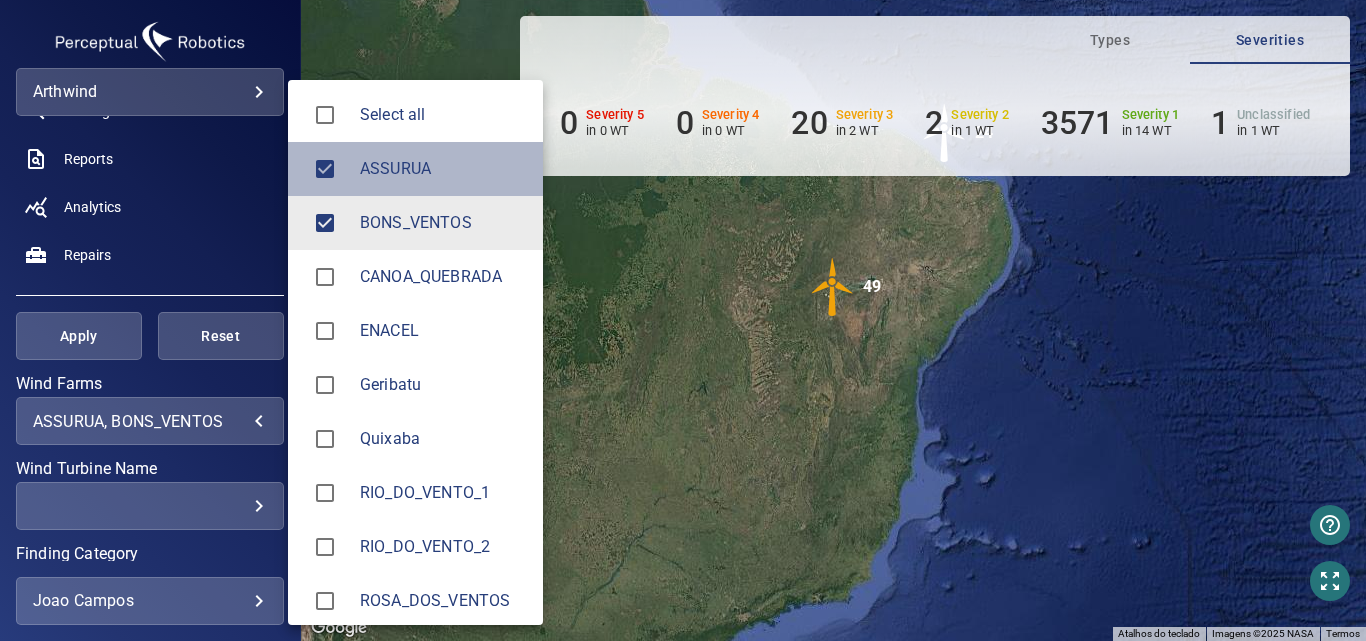 click on "ASSURUA" at bounding box center [415, 169] 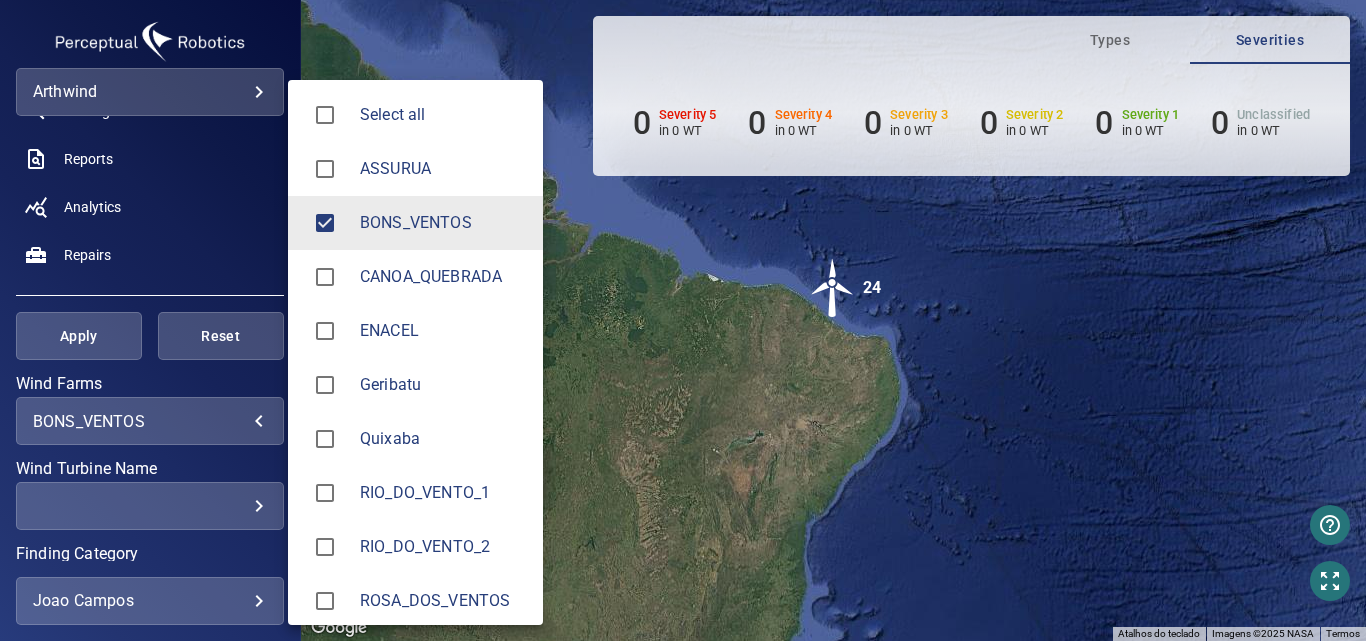 click at bounding box center (683, 320) 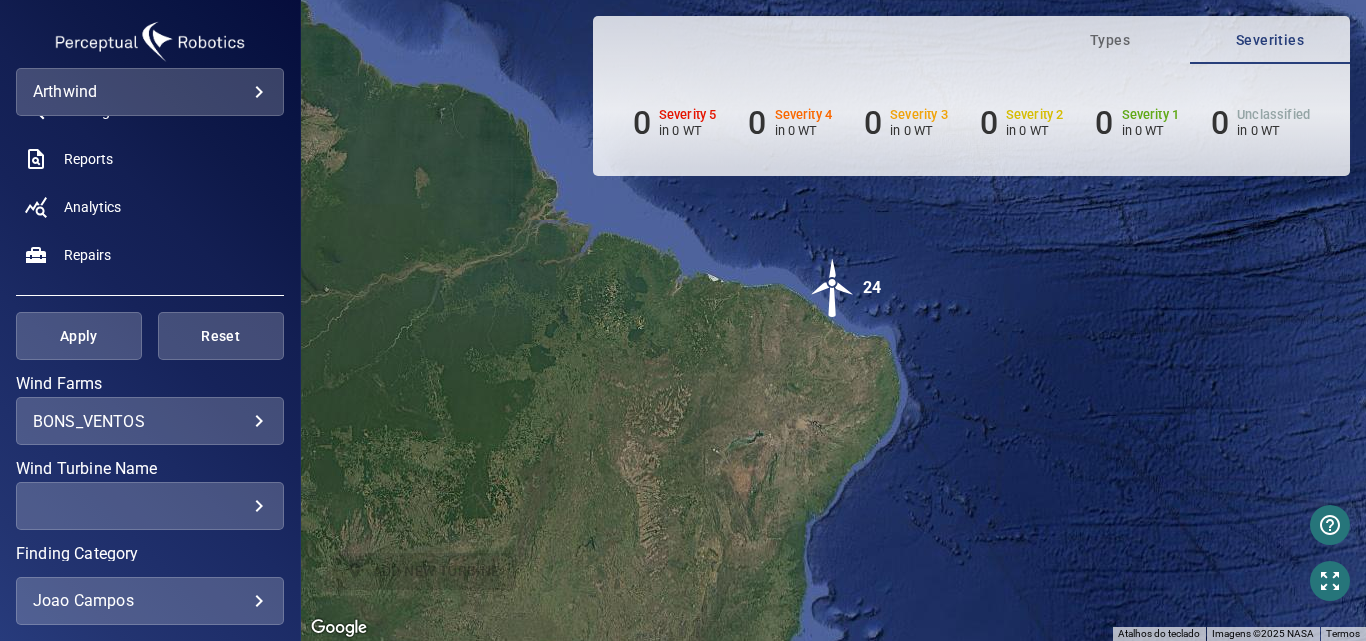 click at bounding box center (833, 288) 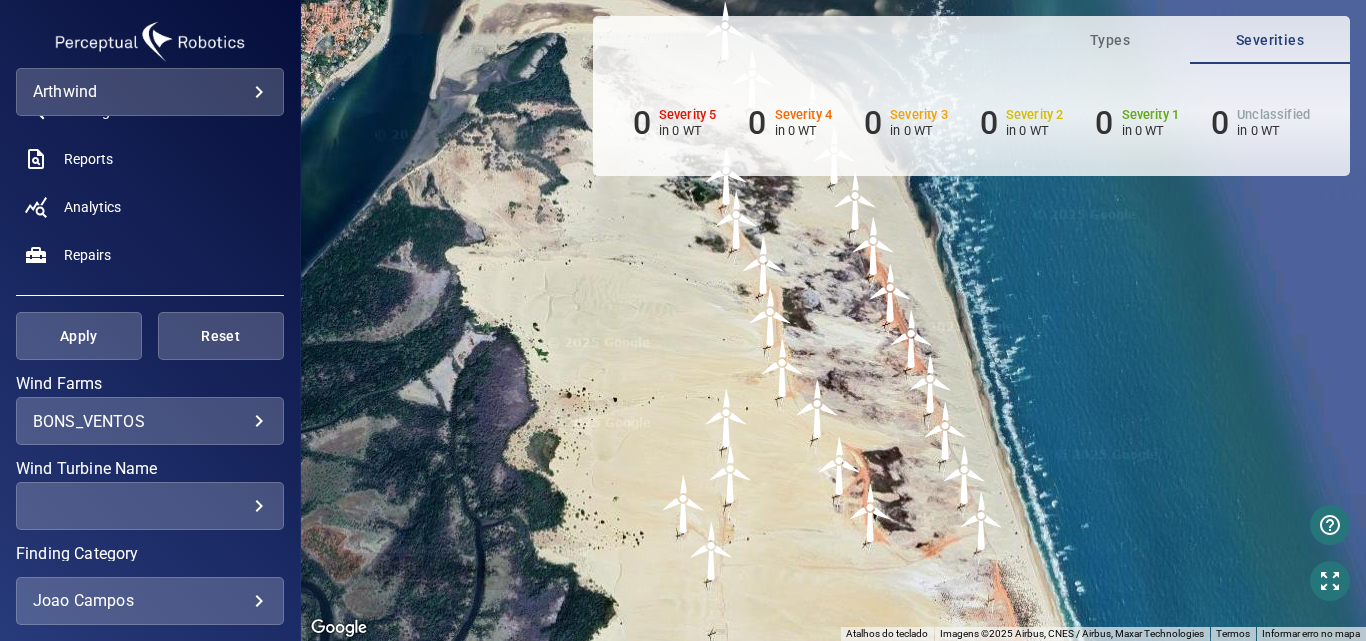 click at bounding box center [783, 368] 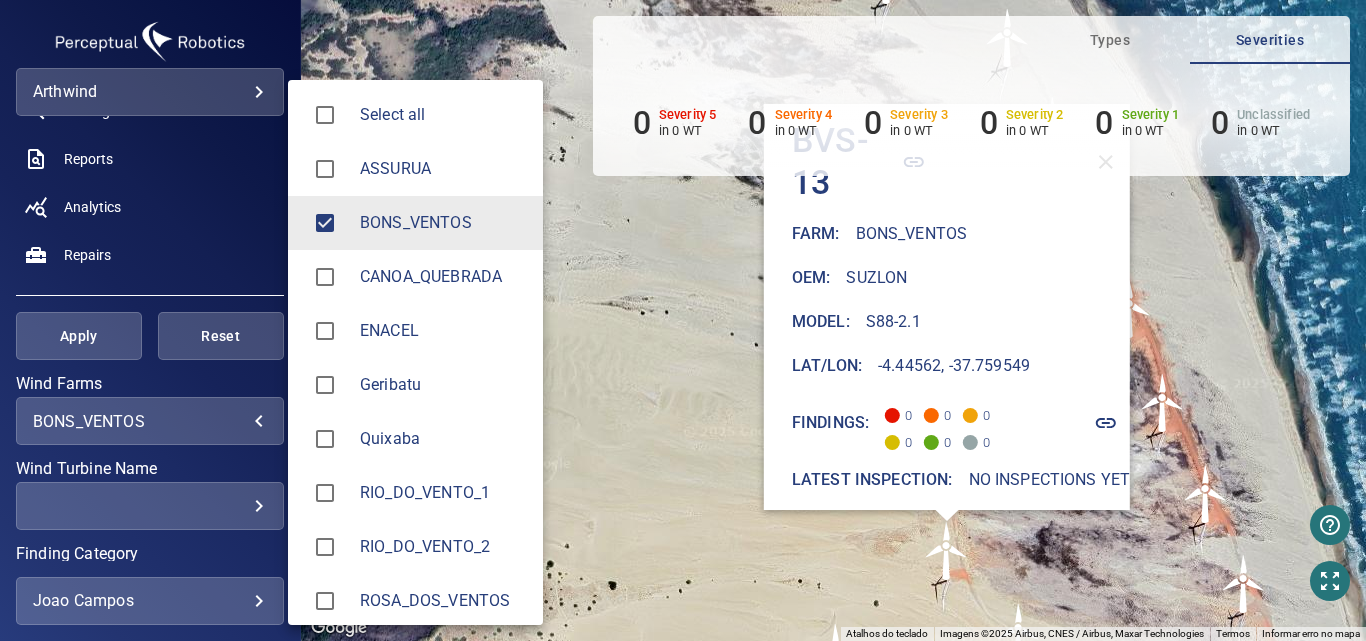 click on "**********" at bounding box center [683, 320] 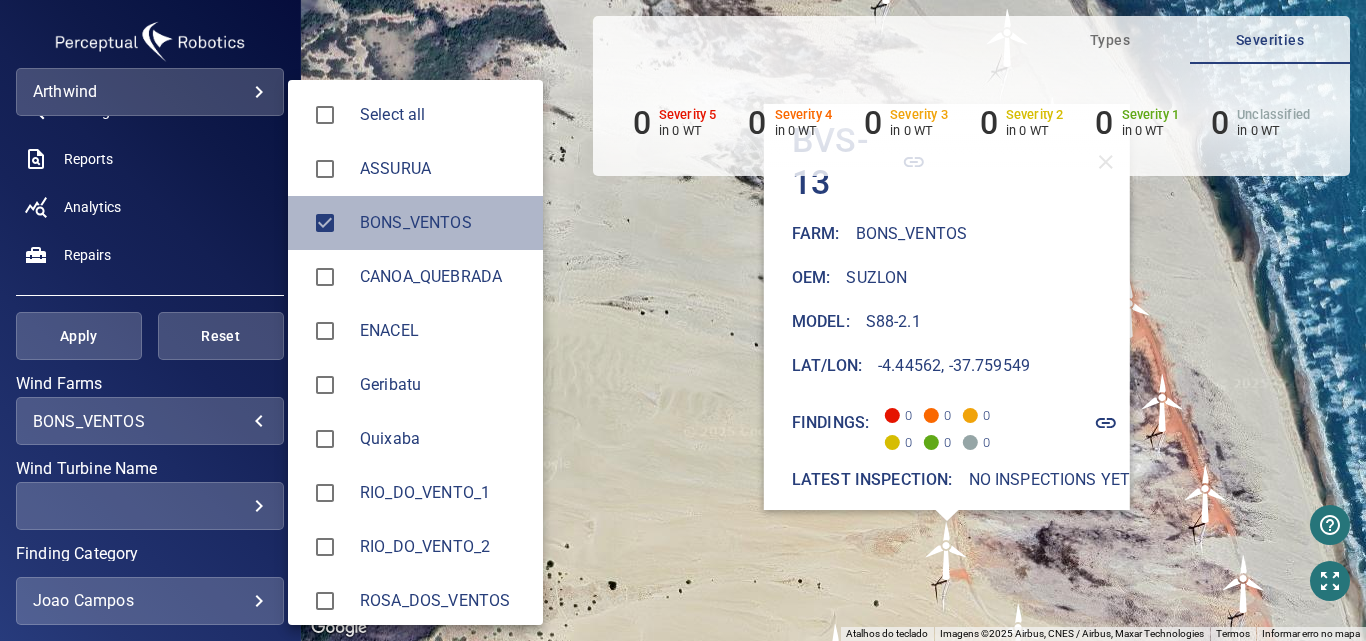 click on "BONS_VENTOS" at bounding box center [443, 223] 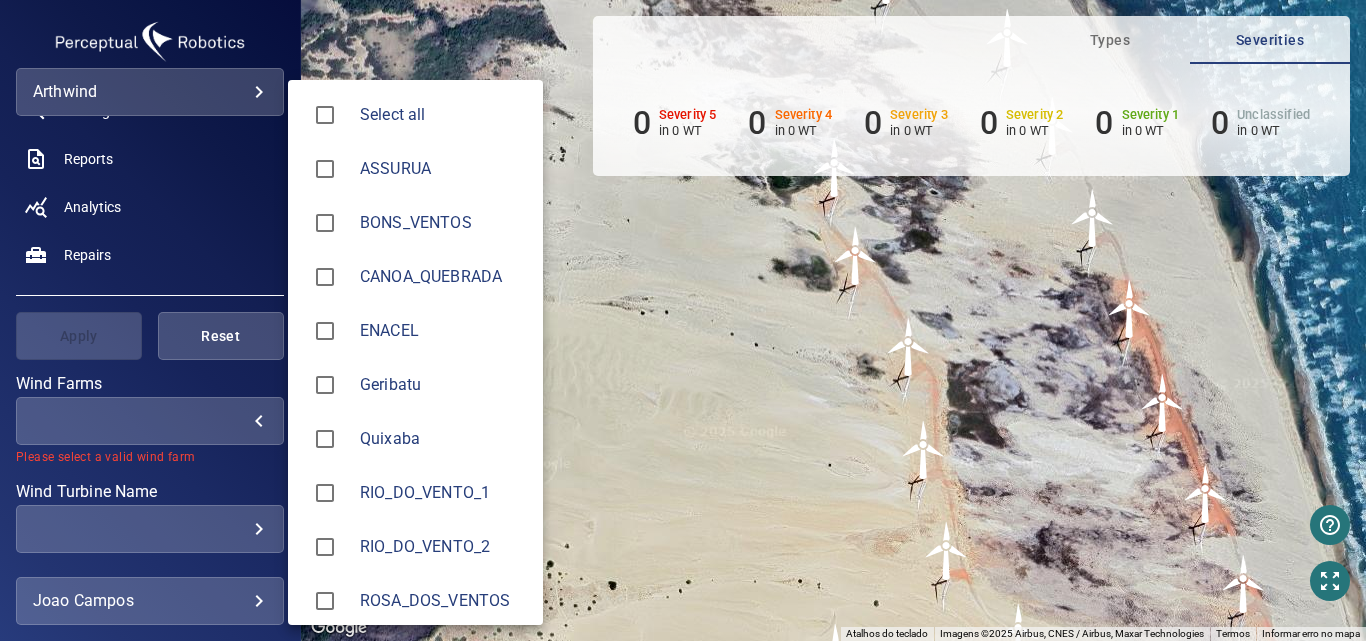 scroll, scrollTop: 65, scrollLeft: 0, axis: vertical 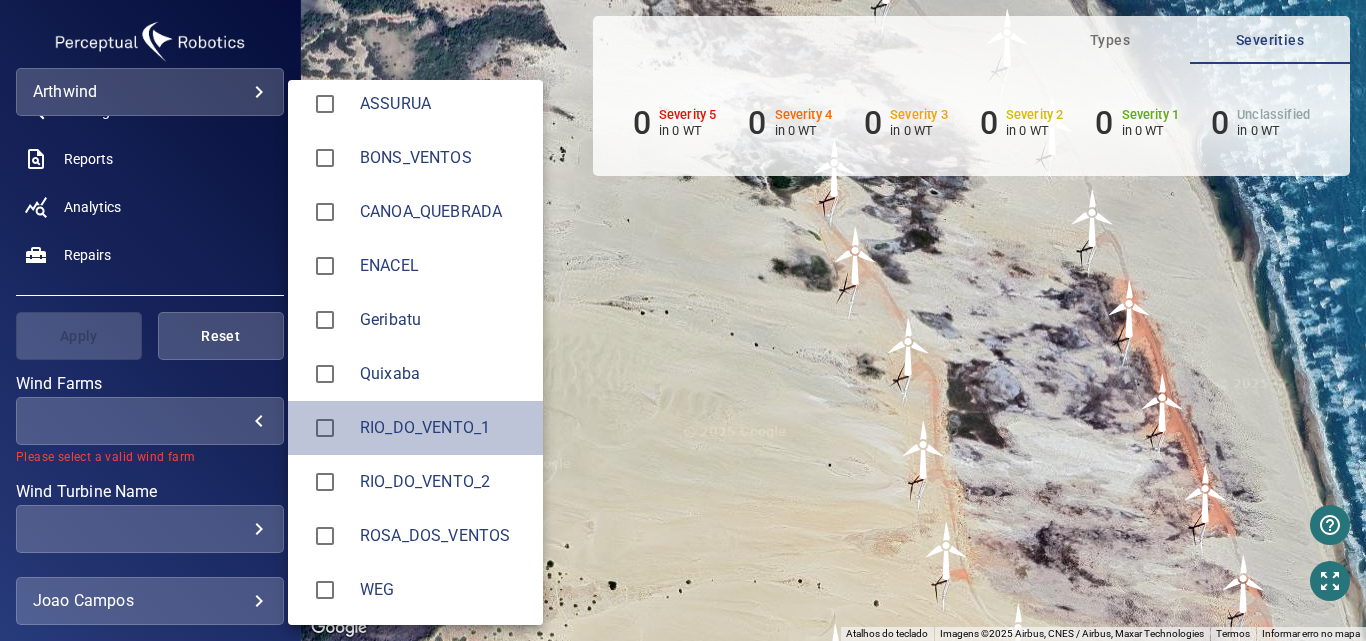 click on "RIO_DO_VENTO_1" at bounding box center [443, 428] 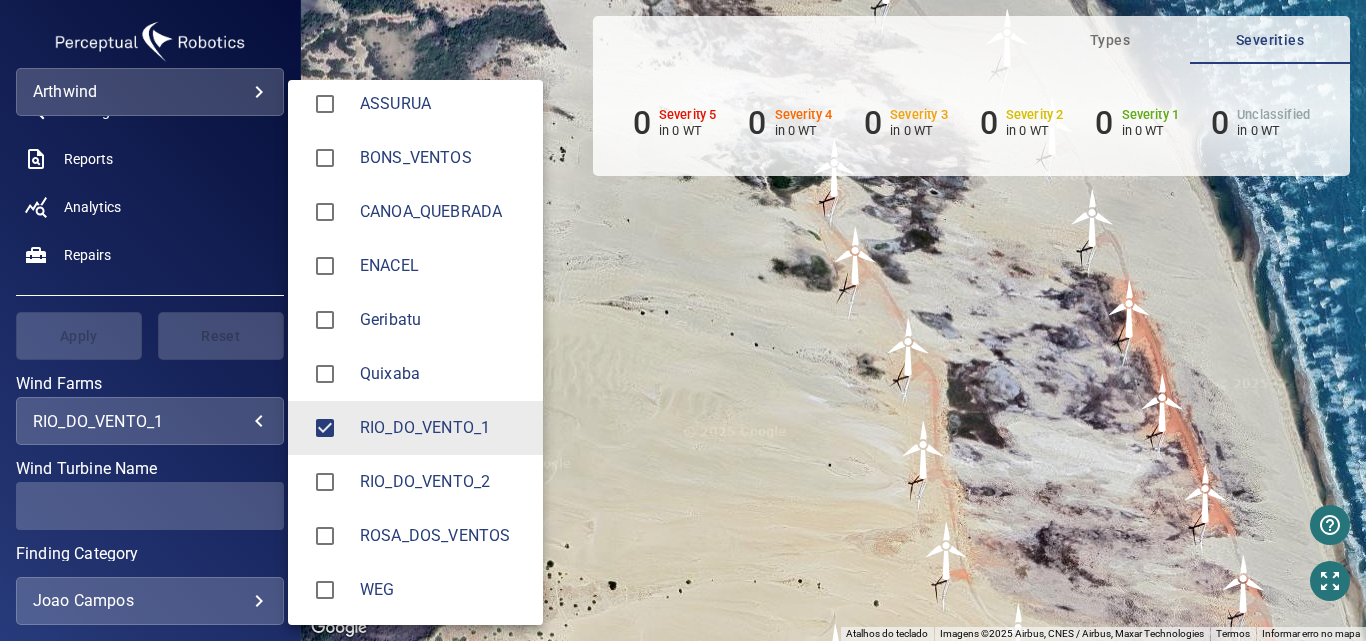 click at bounding box center (683, 320) 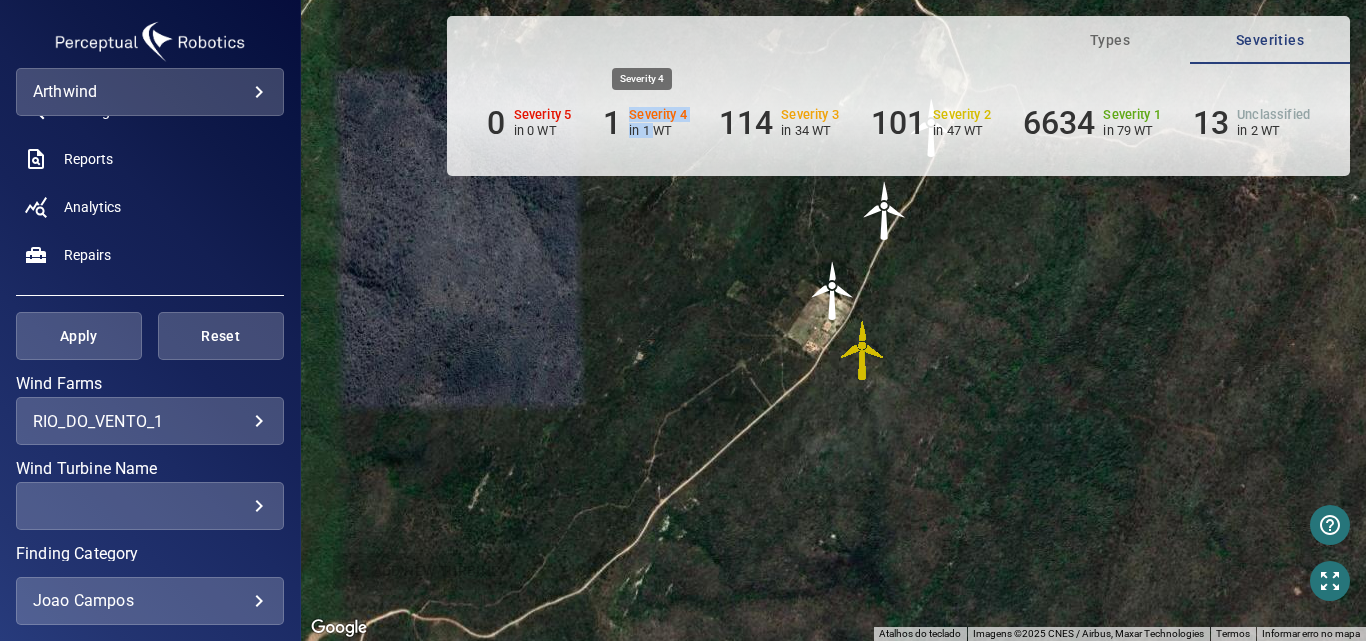drag, startPoint x: 651, startPoint y: 126, endPoint x: 617, endPoint y: 127, distance: 34.0147 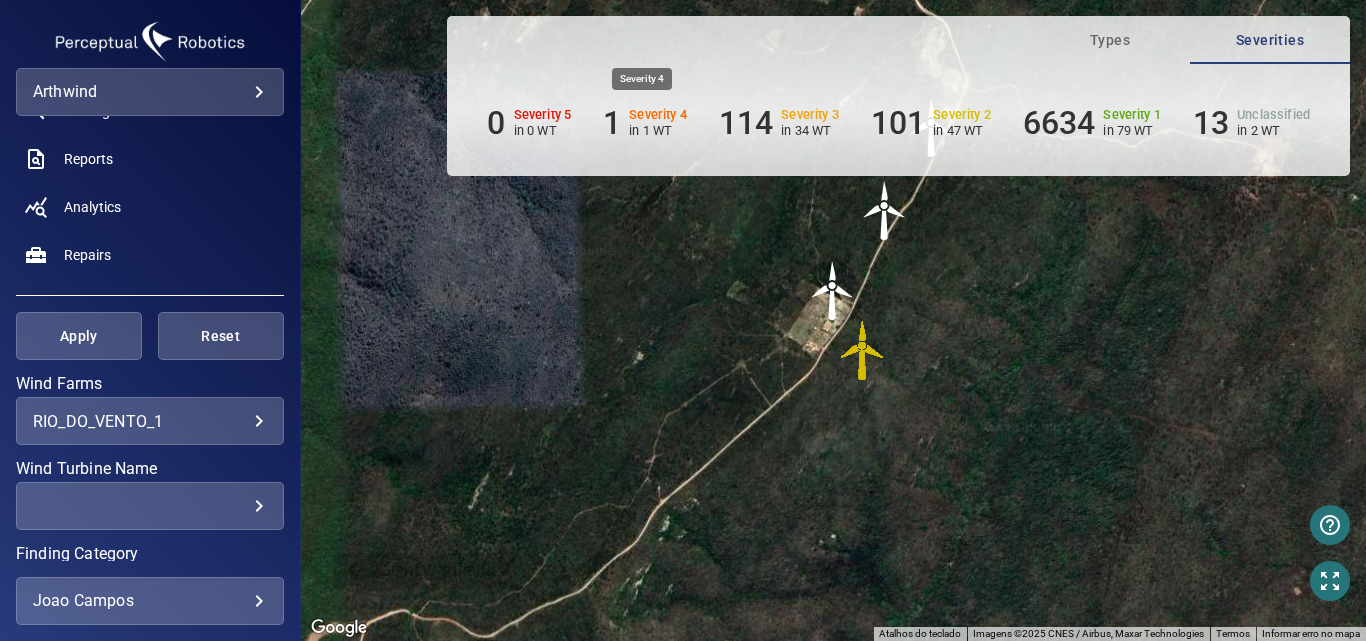 click on "1" at bounding box center [612, 123] 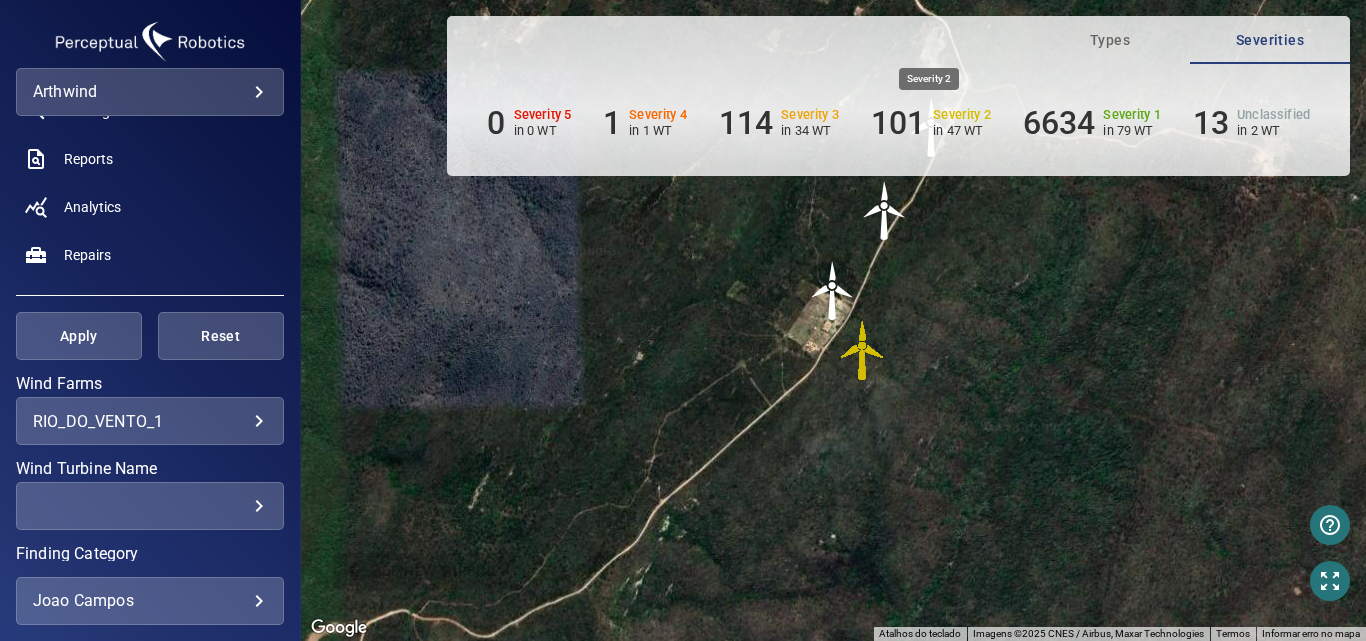 click on "101" at bounding box center (898, 123) 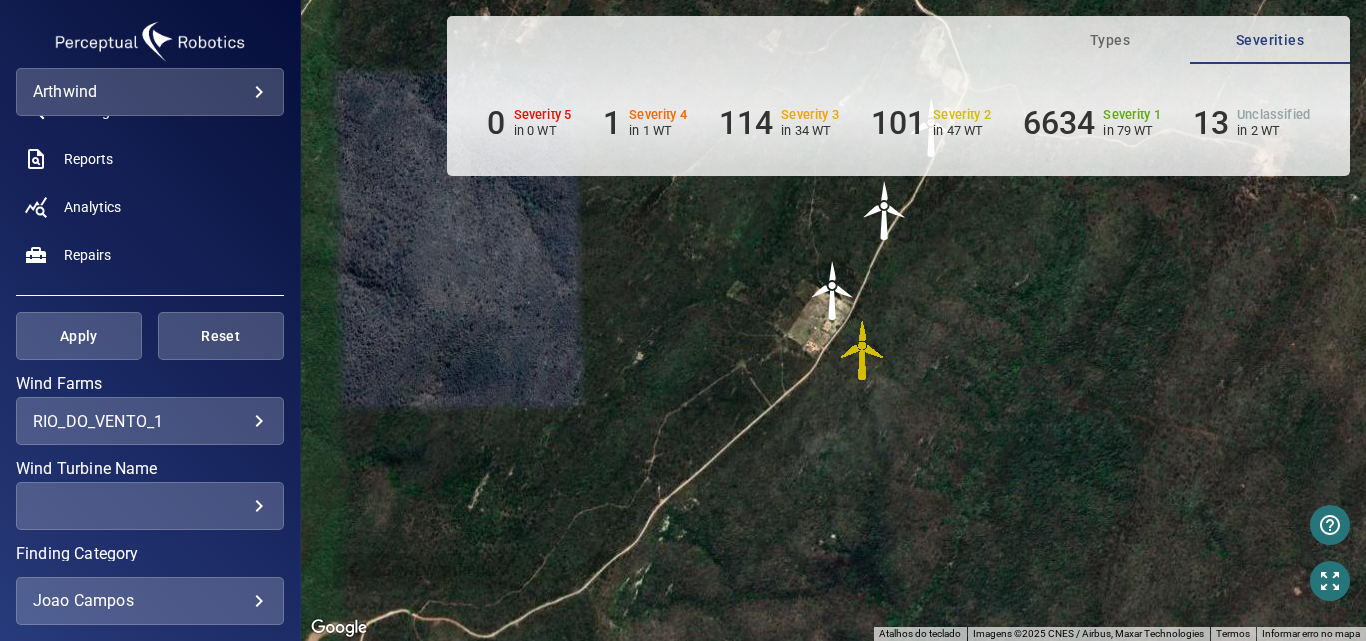 click on "Para iniciar o trajeto, pressione as teclas de seta.  Pressione as teclas Alt + Enter para ativar o recurso de arrastar com o teclado. Depois disso, use as teclas de seta para mover o marcador. Pressione a tecla Enter quando quiser parar de arrastar. Para cancelar, pressione Esc." at bounding box center (833, 320) 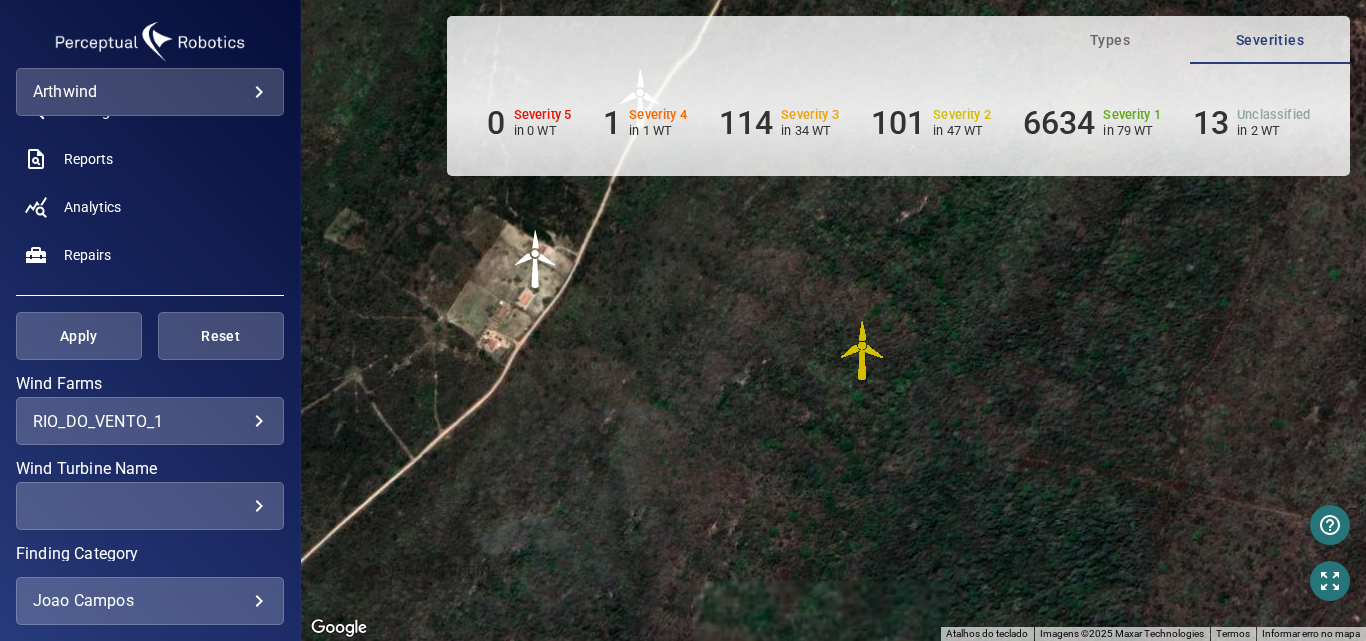 click on "Para iniciar o trajeto, pressione as teclas de seta.  Pressione as teclas Alt + Enter para ativar o recurso de arrastar com o teclado. Depois disso, use as teclas de seta para mover o marcador. Pressione a tecla Enter quando quiser parar de arrastar. Para cancelar, pressione Esc." at bounding box center (833, 320) 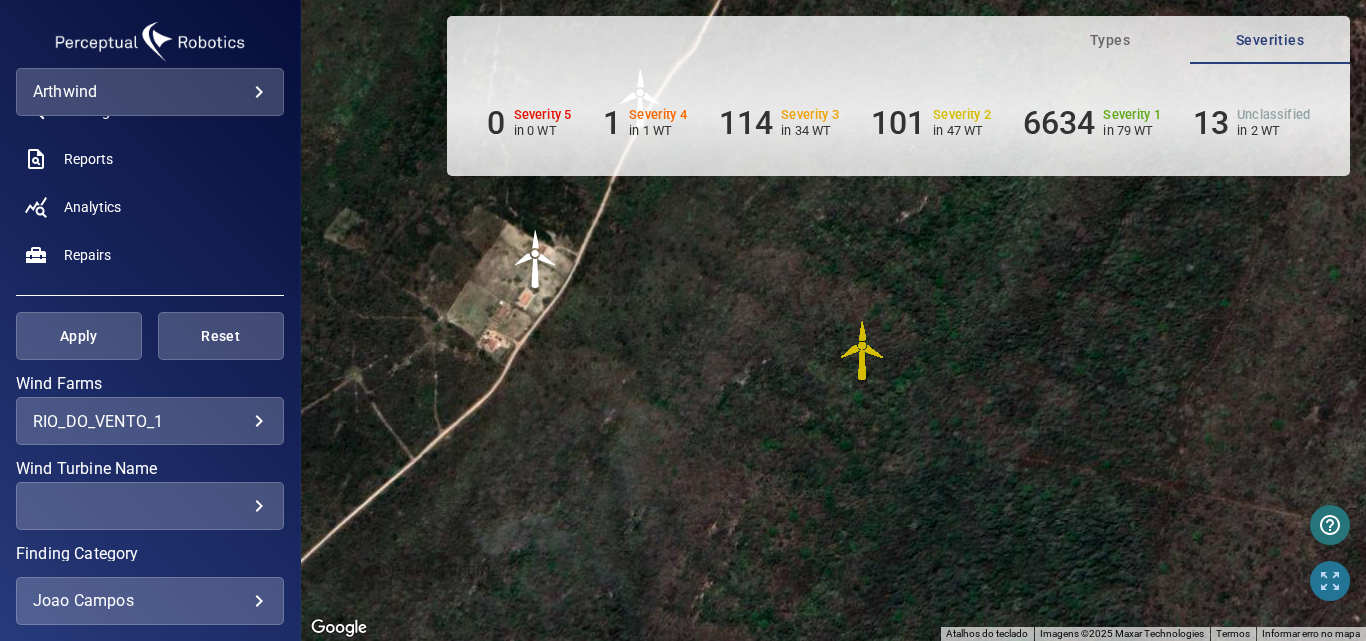 click 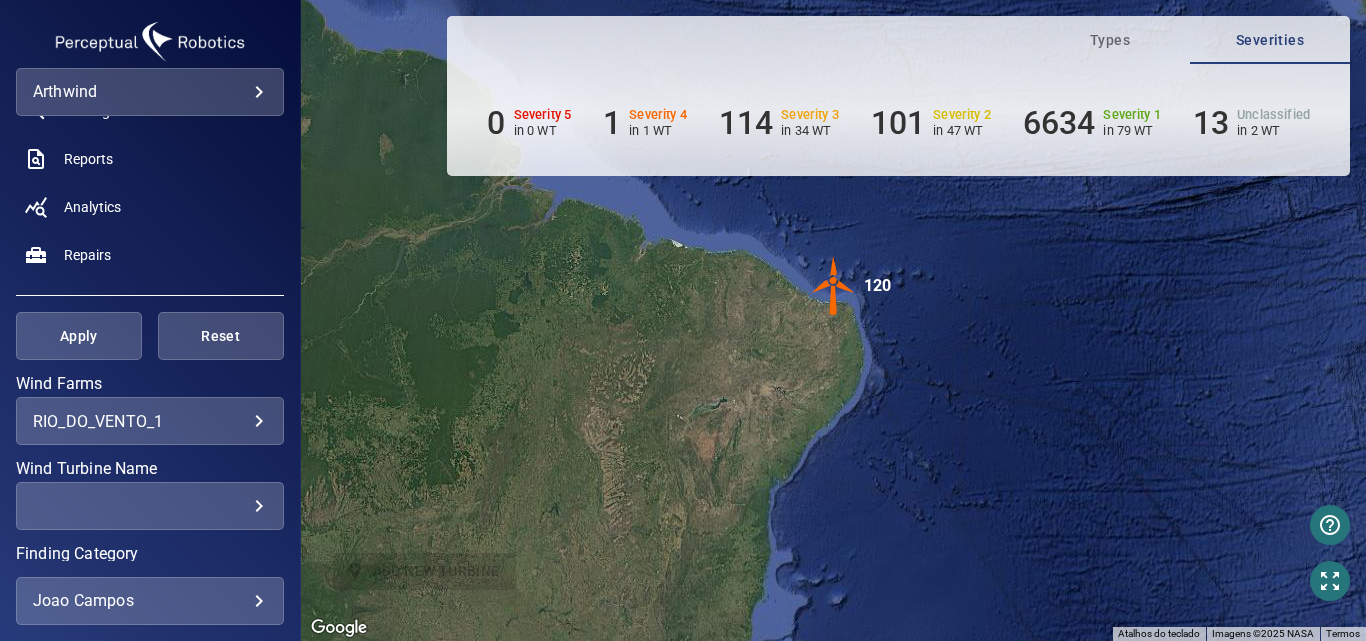 click at bounding box center (834, 286) 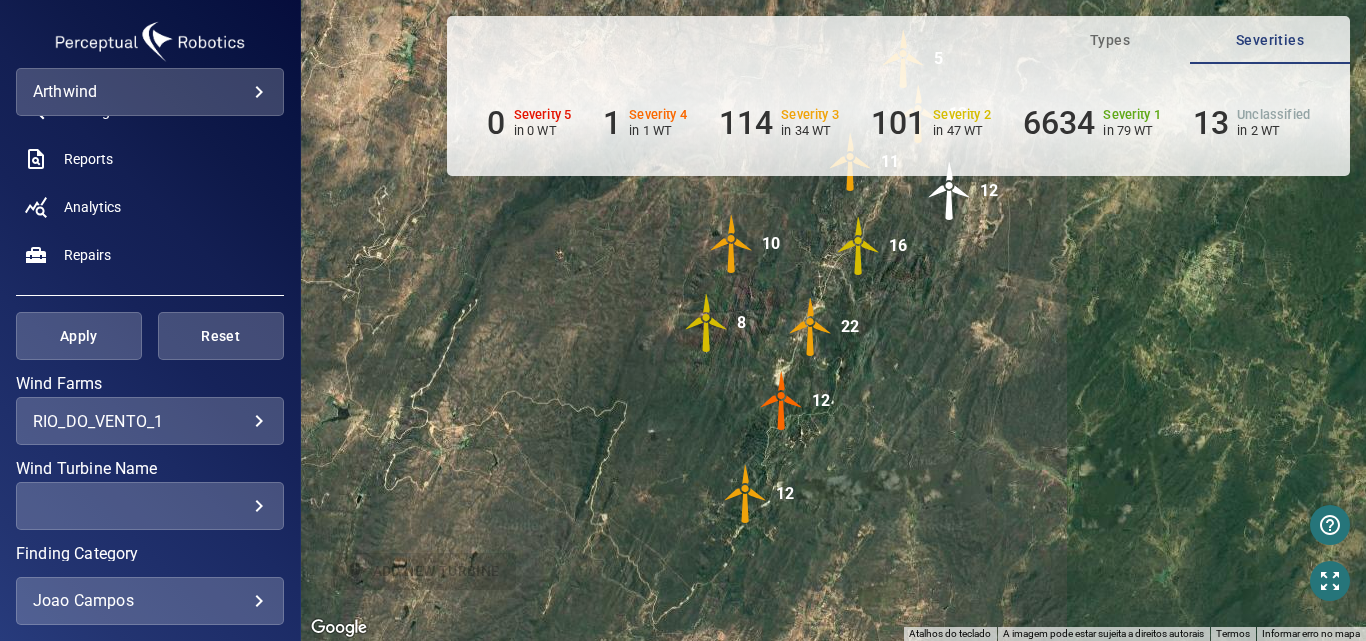 click at bounding box center (811, 327) 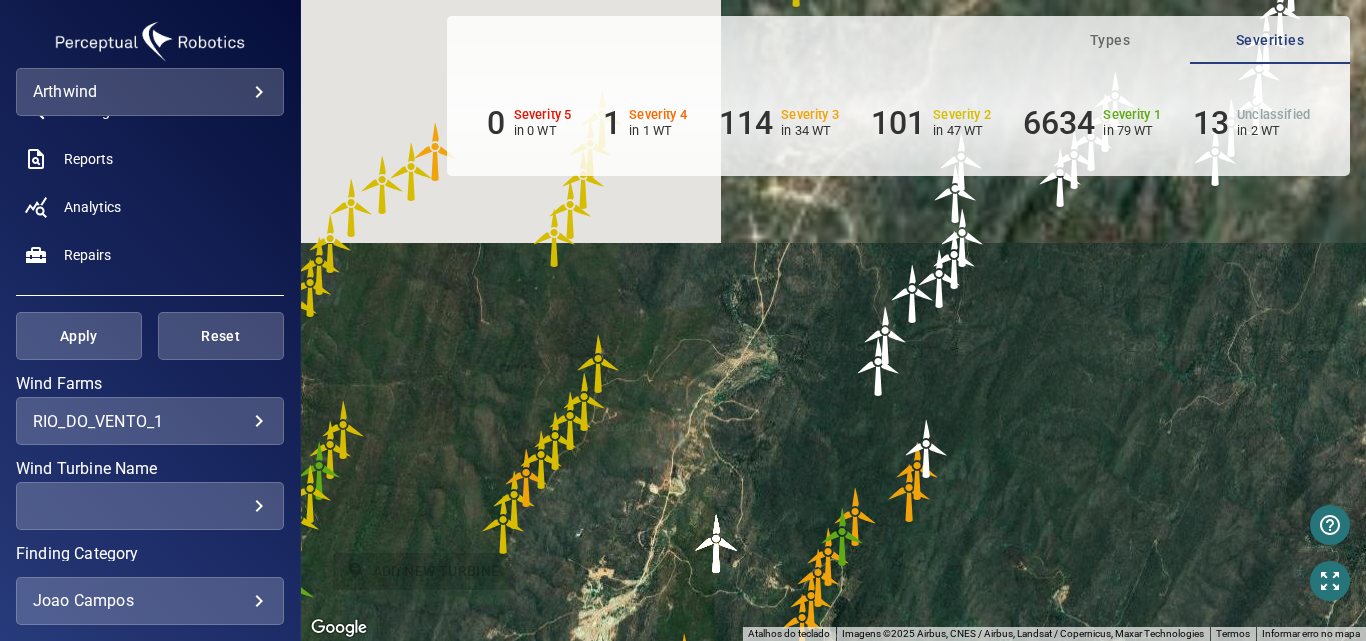 drag, startPoint x: 819, startPoint y: 317, endPoint x: 701, endPoint y: 575, distance: 283.70407 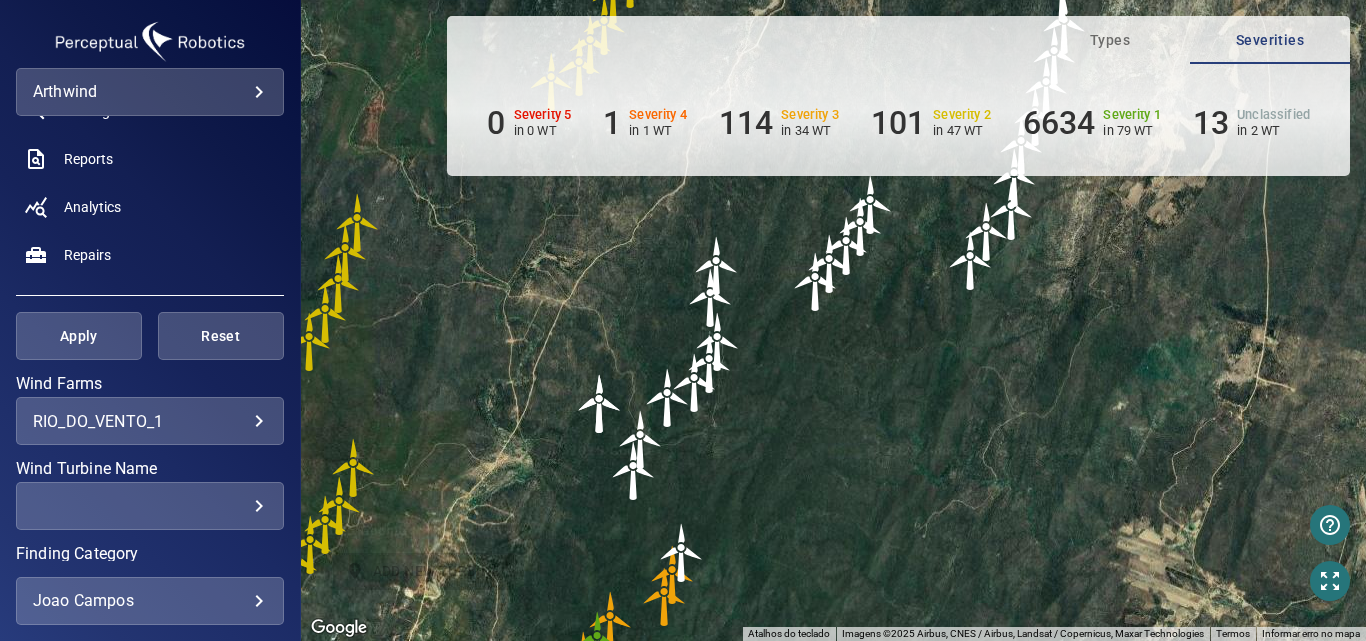 drag, startPoint x: 894, startPoint y: 400, endPoint x: 663, endPoint y: 513, distance: 257.15753 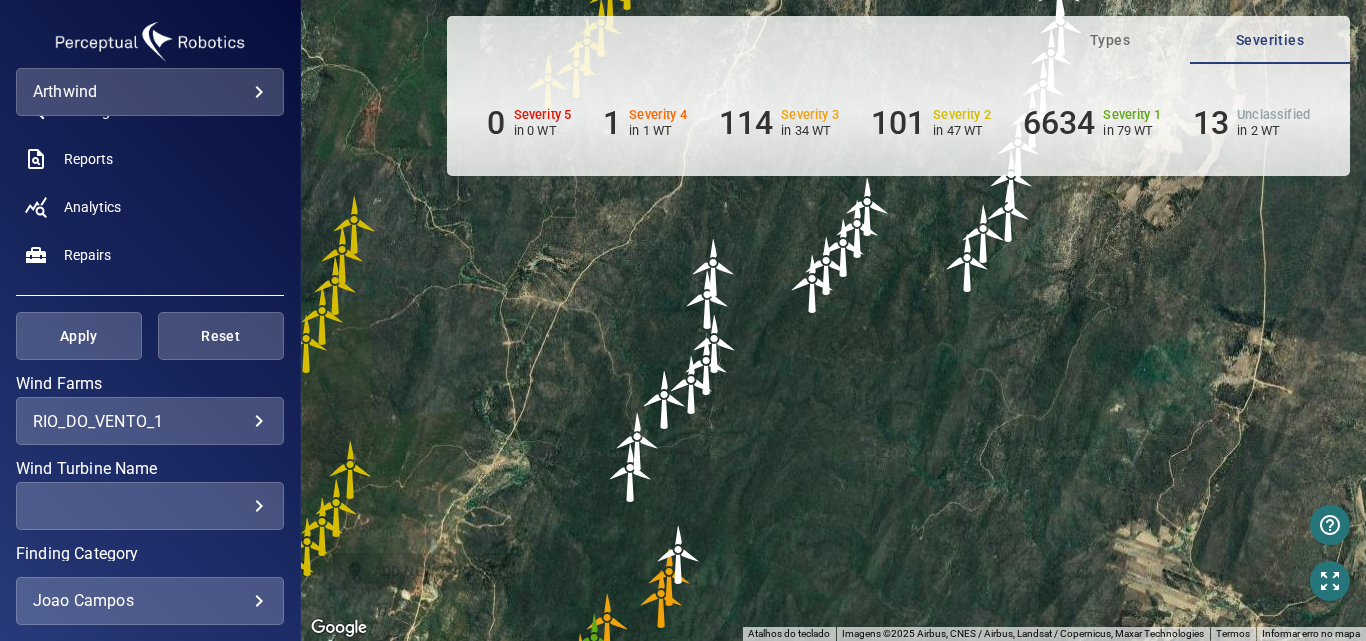 click at bounding box center (665, 400) 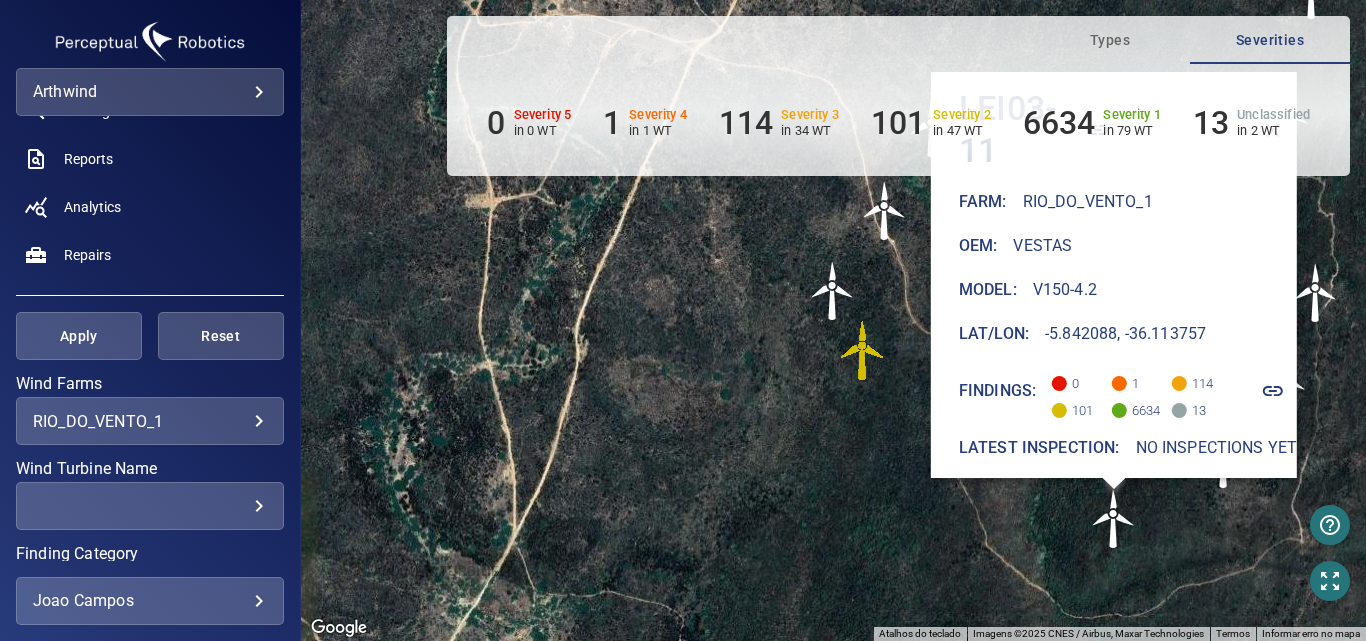 drag, startPoint x: 767, startPoint y: 400, endPoint x: 782, endPoint y: 134, distance: 266.4226 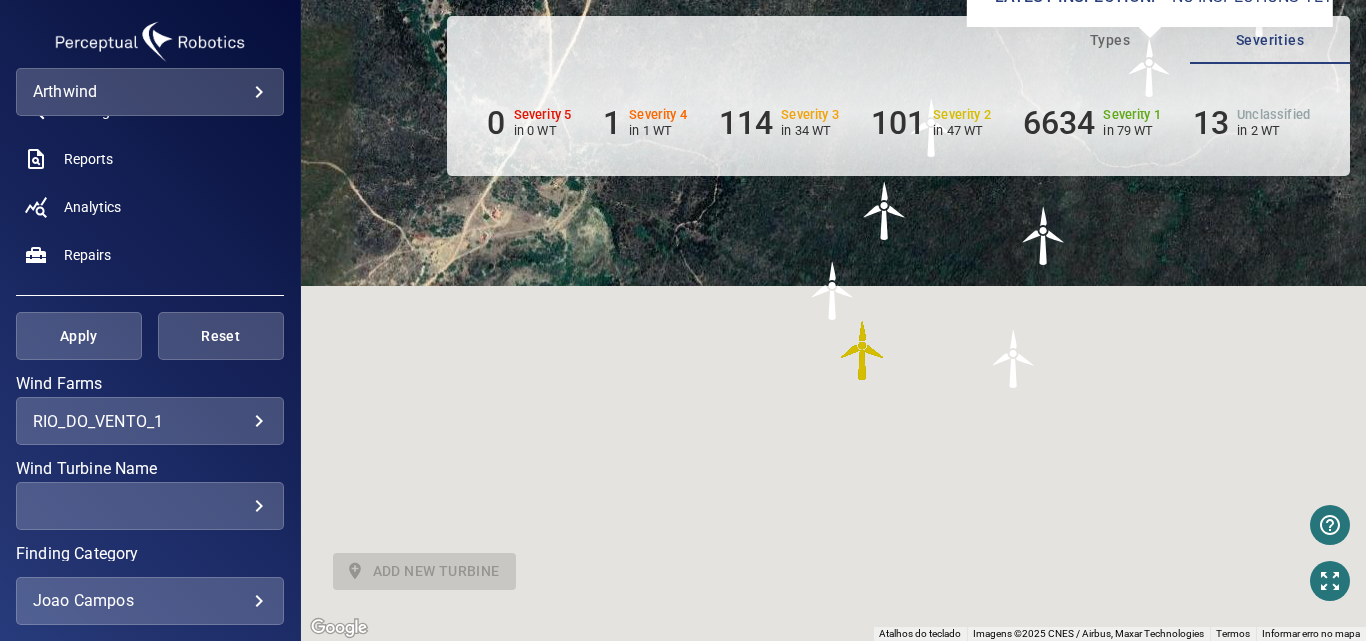 click on "Para iniciar o trajeto, pressione as teclas de seta.  Pressione as teclas Alt + Enter para ativar o recurso de arrastar com o teclado. Depois disso, use as teclas de seta para mover o marcador. Pressione a tecla Enter quando quiser parar de arrastar. Para cancelar, pressione Esc. LEI03-11 Farm : RIO_DO_VENTO_1 Oem : Vestas Model : V150-4.2  Lat/Lon : -5.819677, -36.106597 Findings: 0 1 114 101 6634 13 Latest inspection: No inspections yet" at bounding box center (833, 320) 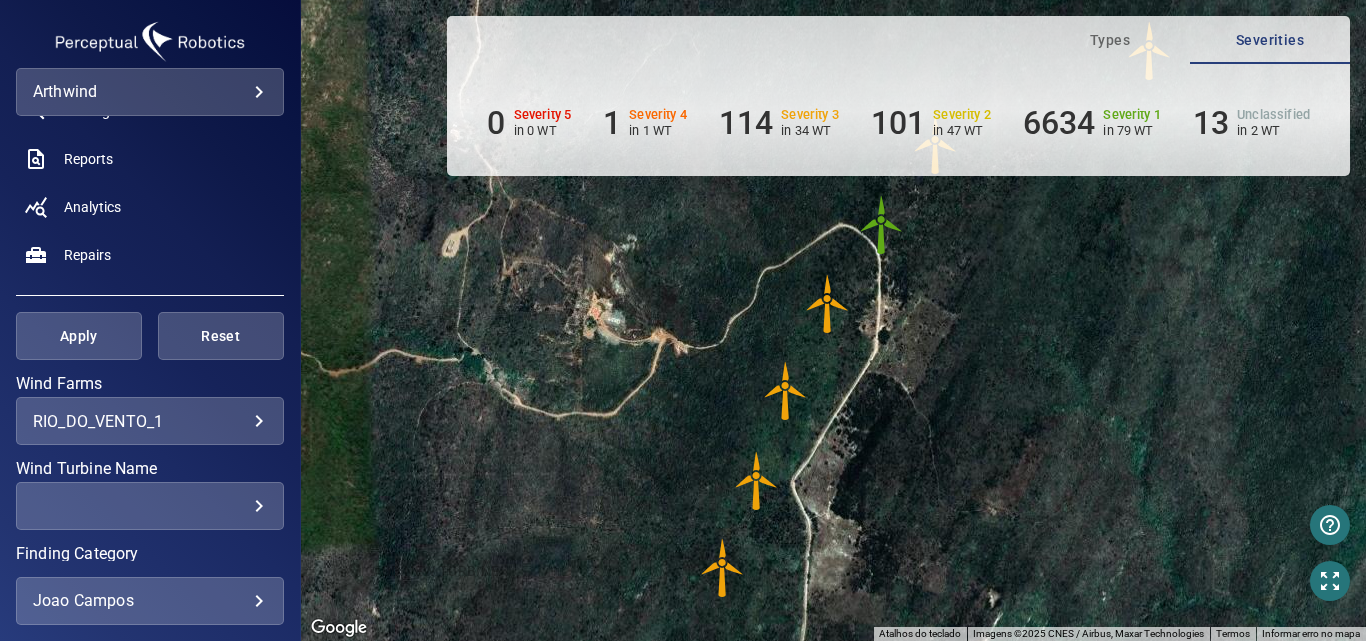 drag, startPoint x: 967, startPoint y: 371, endPoint x: 912, endPoint y: 168, distance: 210.3188 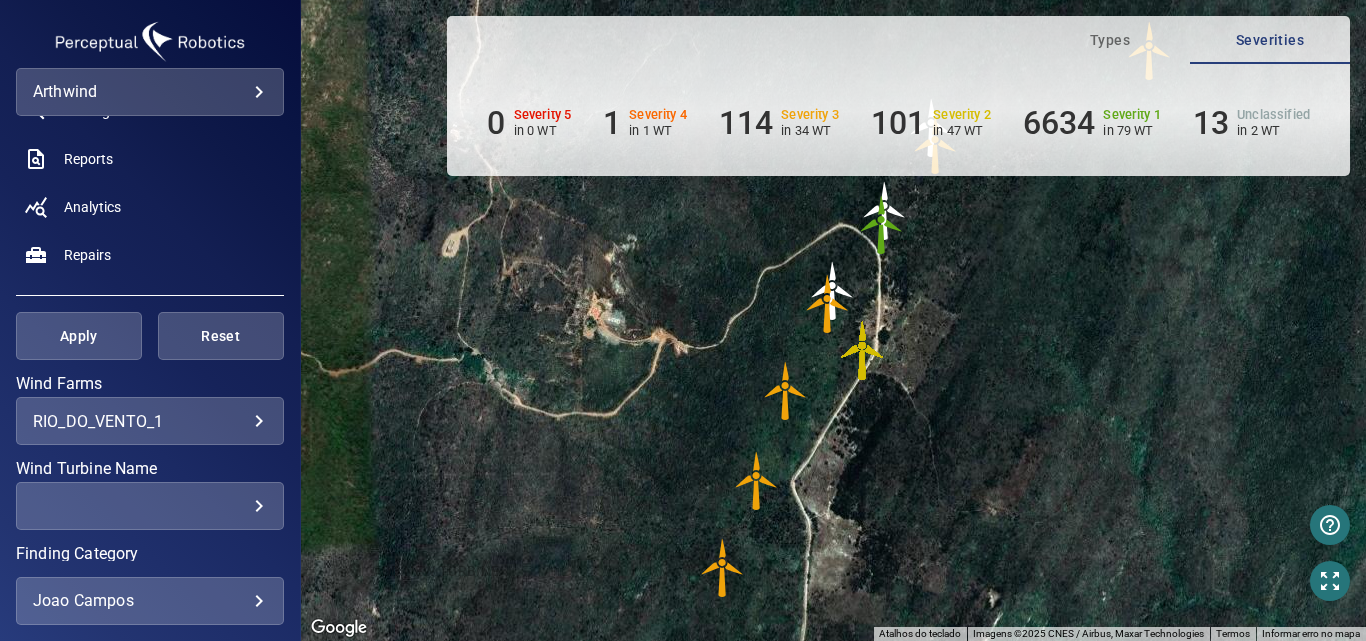 click at bounding box center [828, 304] 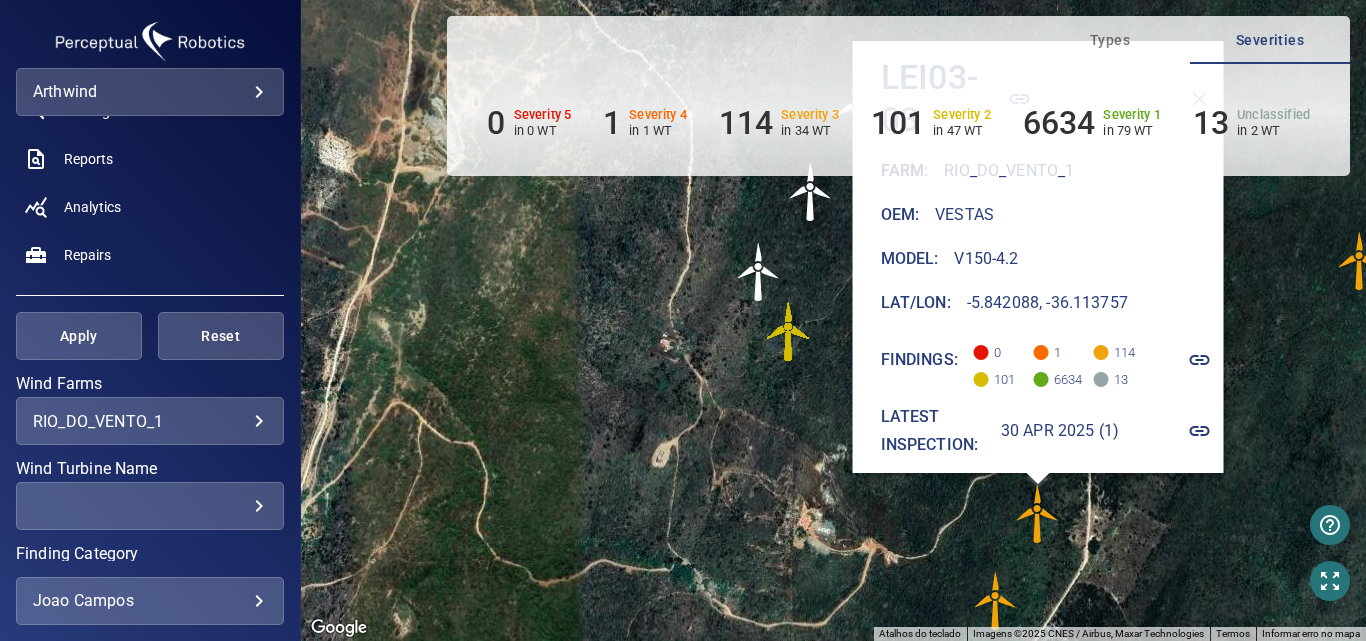 drag, startPoint x: 815, startPoint y: 343, endPoint x: 735, endPoint y: 319, distance: 83.52245 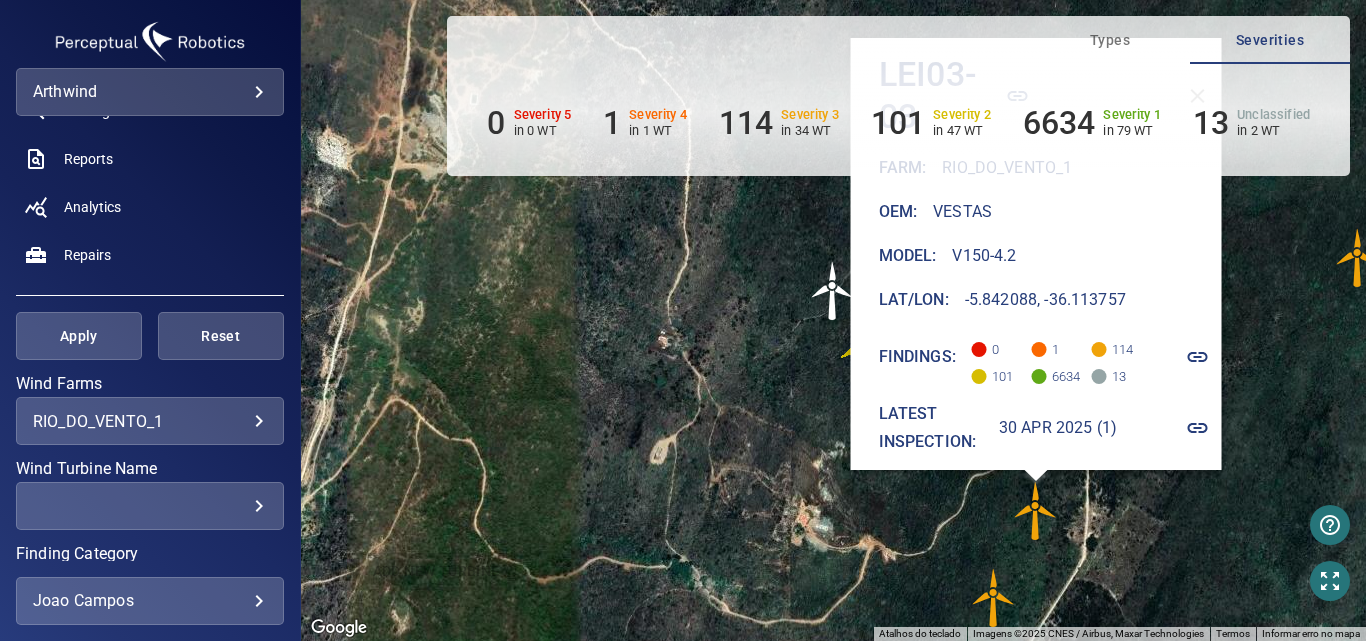 scroll, scrollTop: 14, scrollLeft: 0, axis: vertical 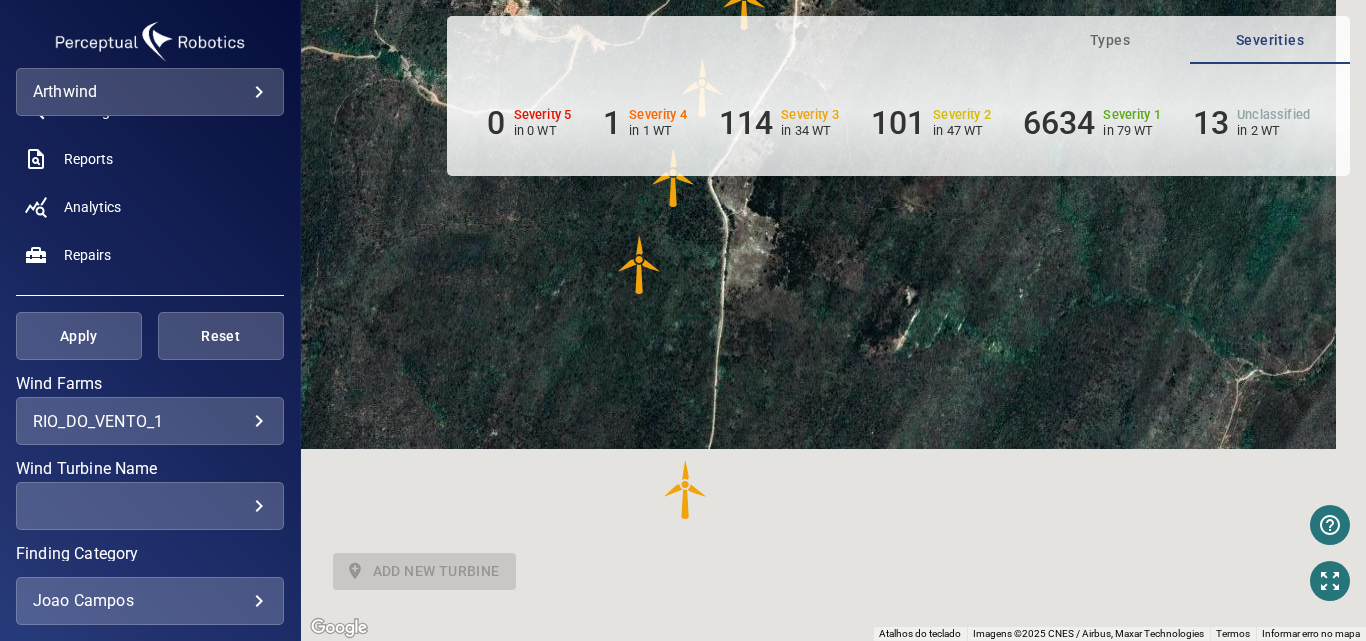 drag, startPoint x: 1273, startPoint y: 435, endPoint x: 980, endPoint y: -85, distance: 596.86597 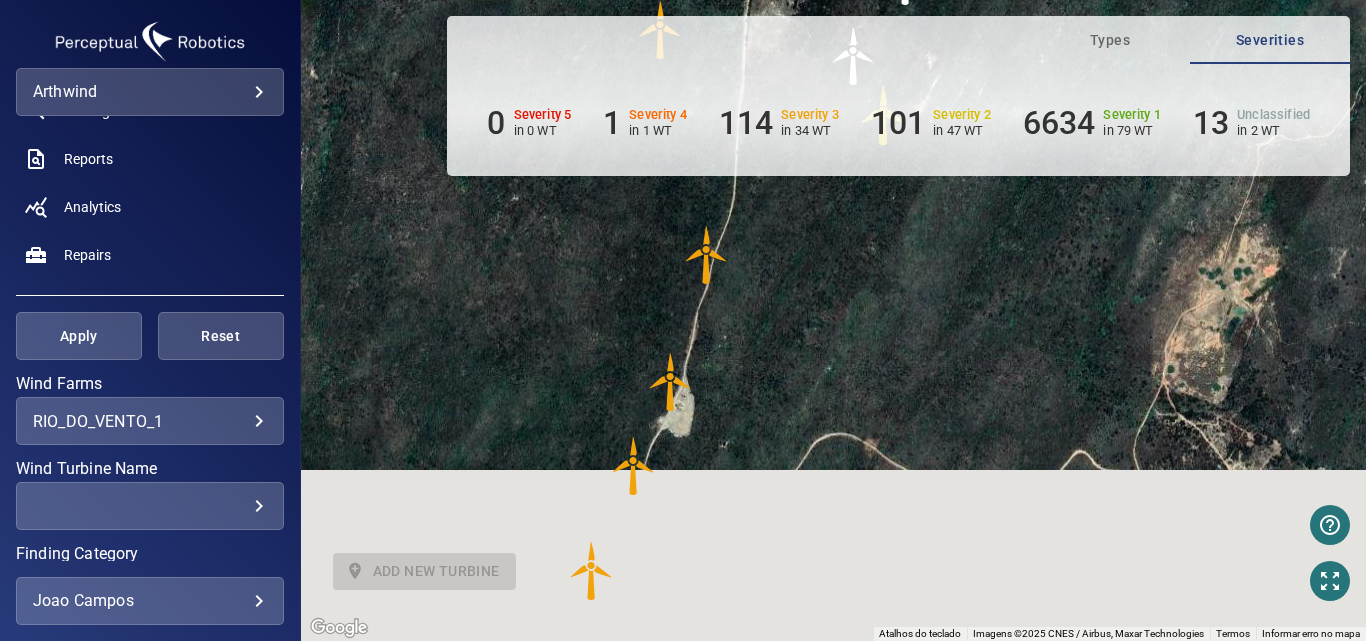 drag, startPoint x: 841, startPoint y: 448, endPoint x: 864, endPoint y: 214, distance: 235.12762 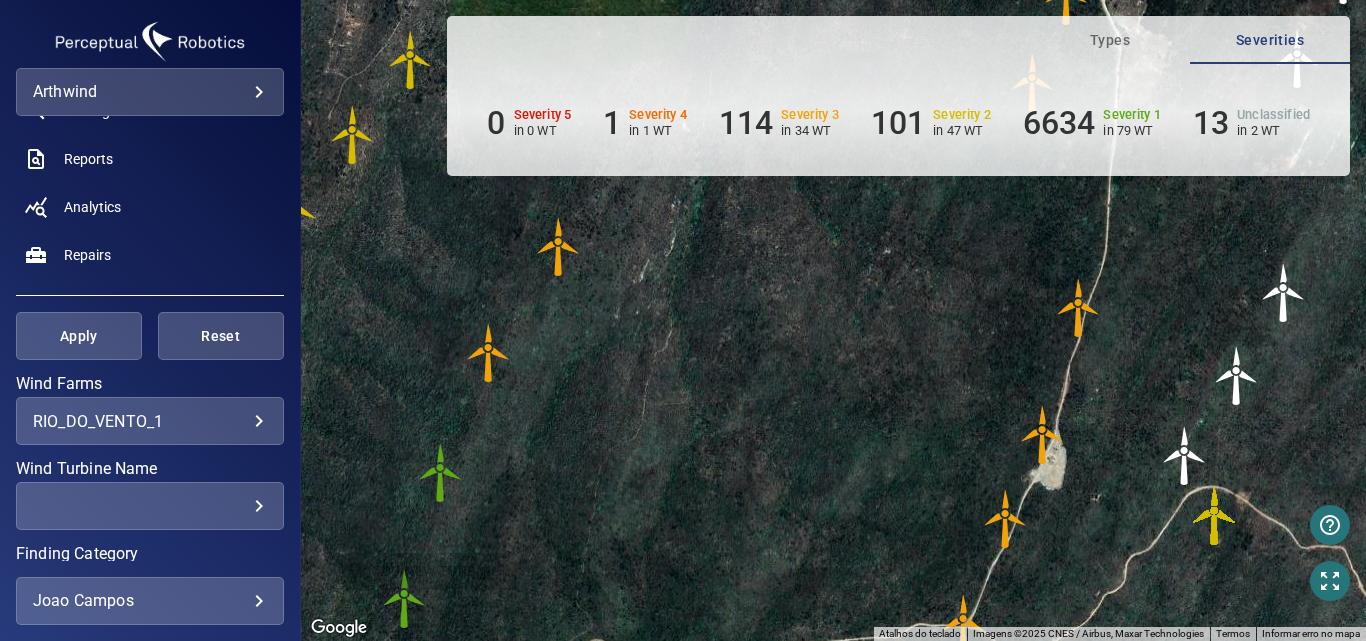 drag, startPoint x: 803, startPoint y: 349, endPoint x: 1365, endPoint y: 607, distance: 618.3915 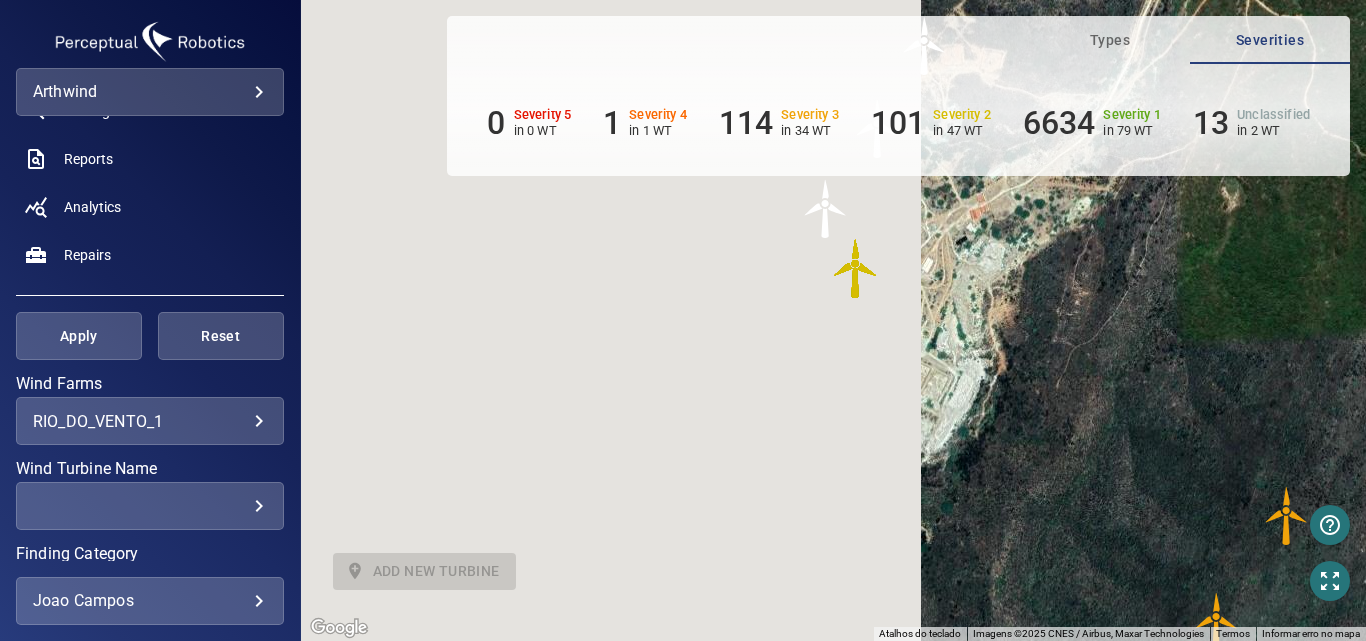 drag, startPoint x: 828, startPoint y: 322, endPoint x: 835, endPoint y: 57, distance: 265.09244 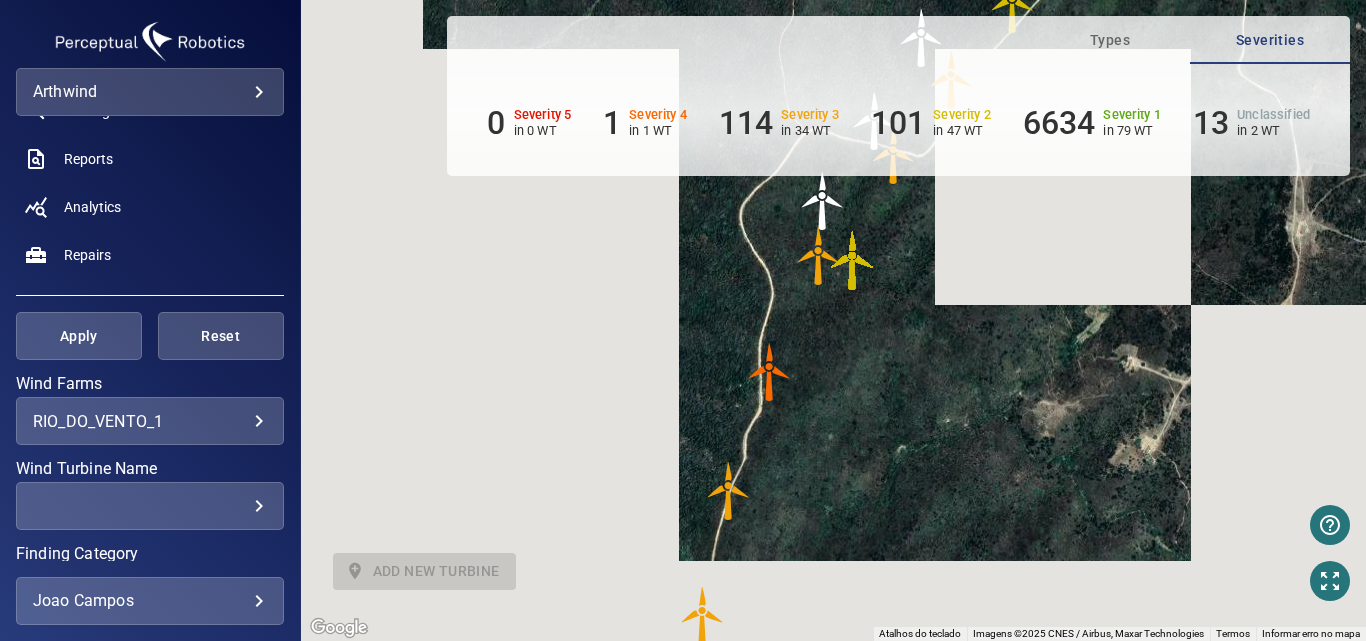 drag, startPoint x: 905, startPoint y: 271, endPoint x: 900, endPoint y: 74, distance: 197.06345 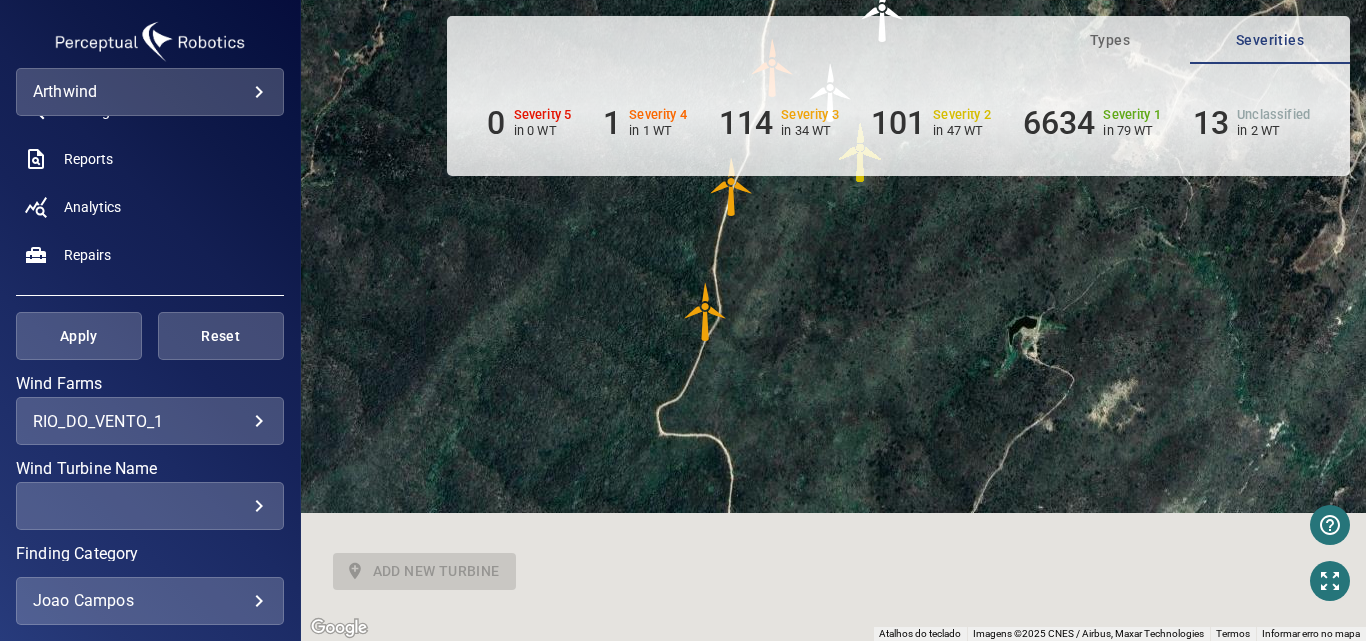drag, startPoint x: 871, startPoint y: 129, endPoint x: 878, endPoint y: 63, distance: 66.37017 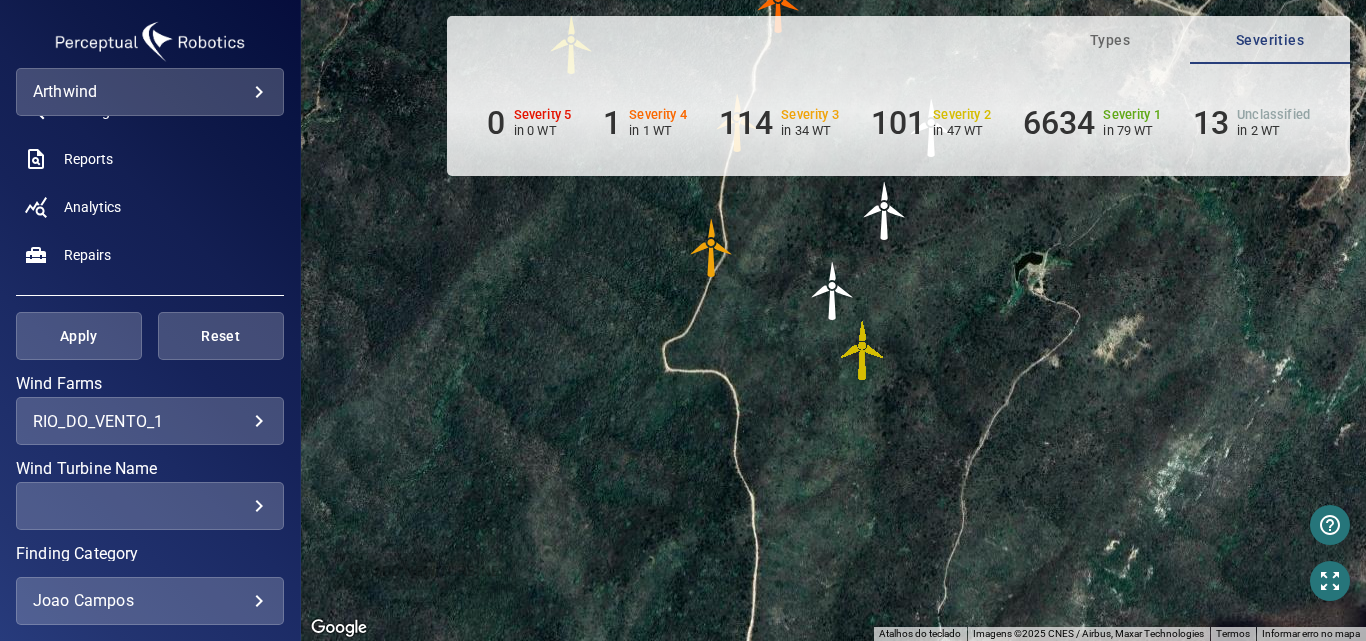 scroll, scrollTop: 0, scrollLeft: 0, axis: both 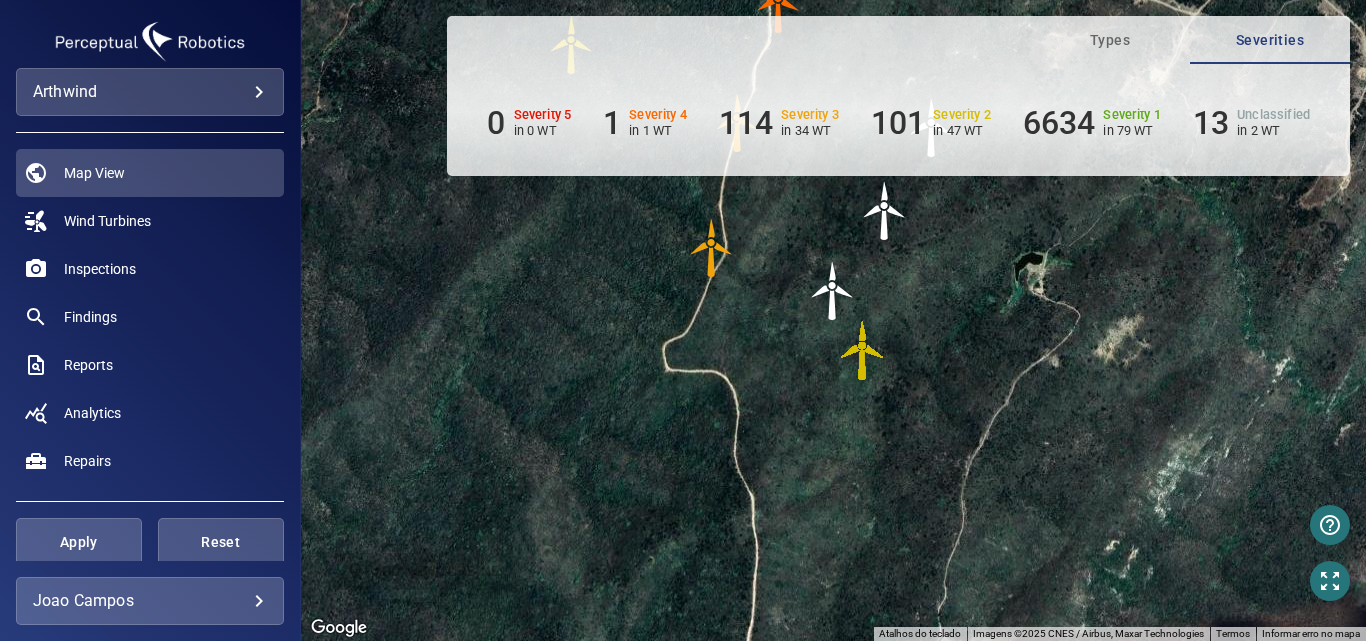 click on "arthwind ********" at bounding box center [150, 92] 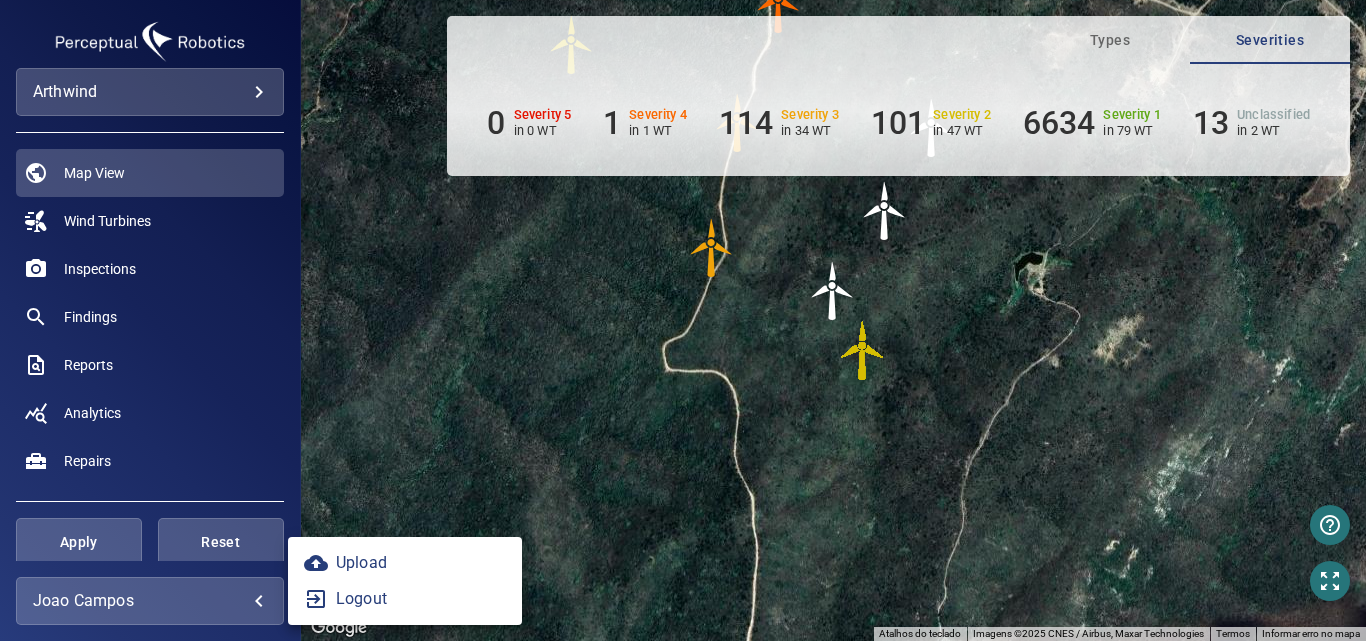 click on "**********" at bounding box center [683, 320] 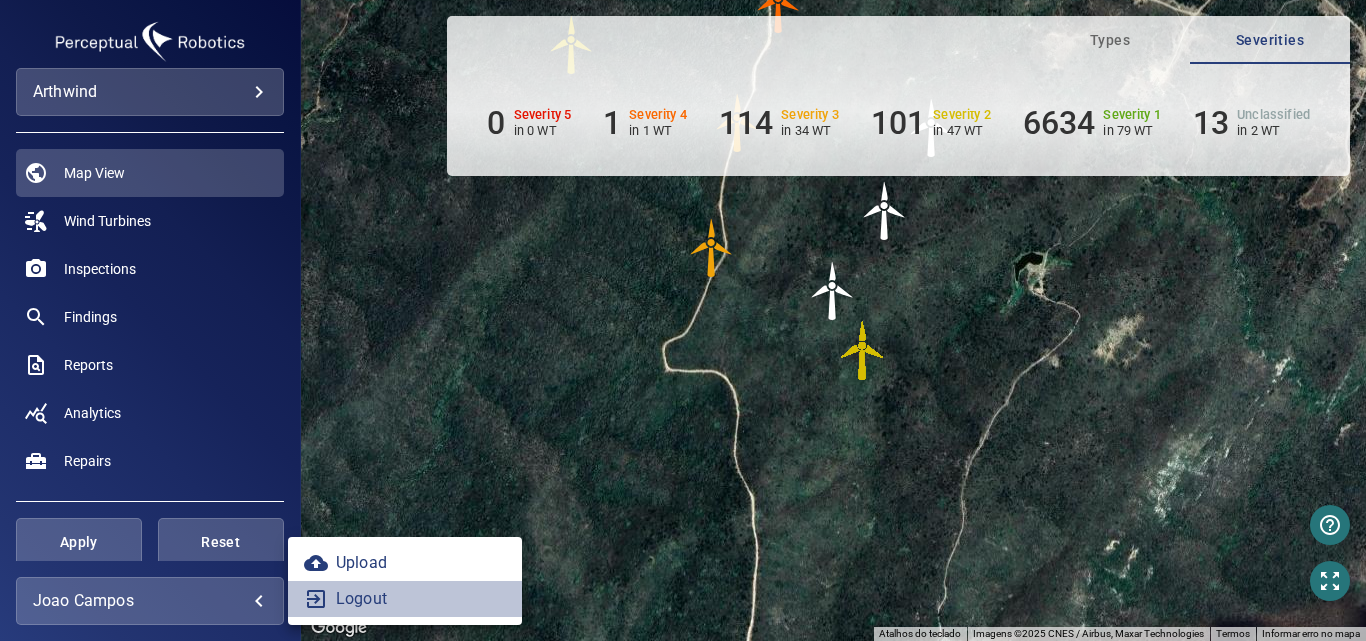 click on "exit_to_app" at bounding box center (316, 599) 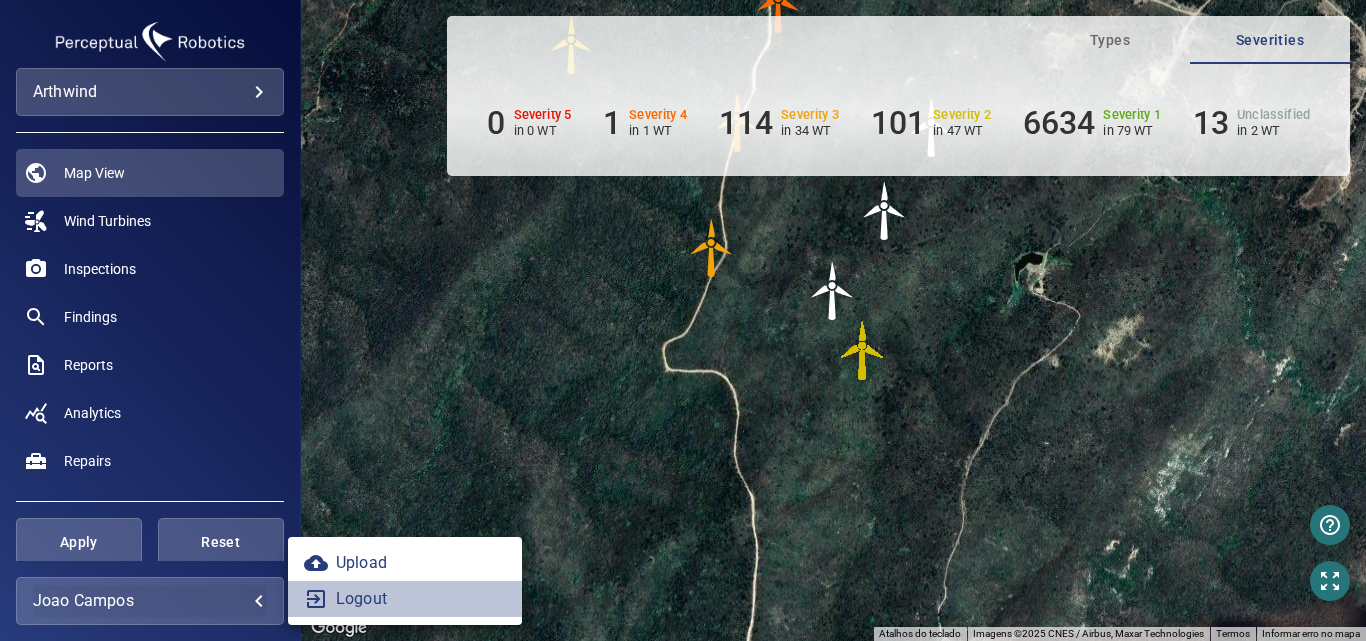 type on "**********" 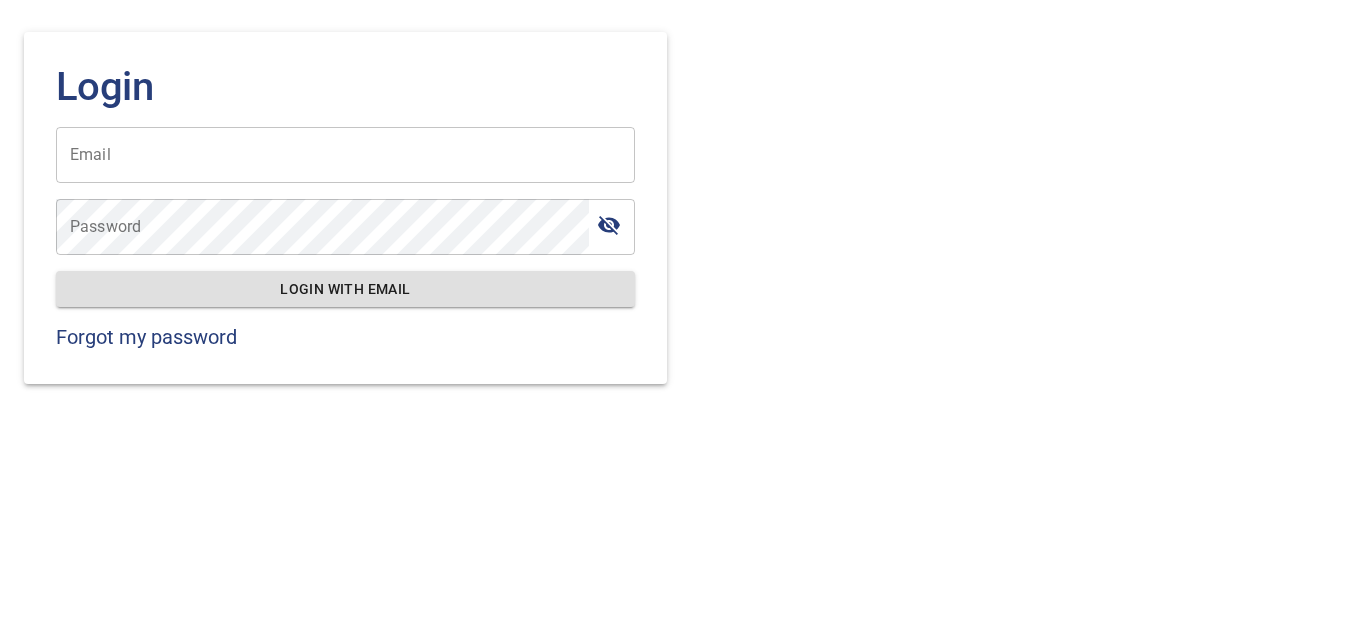 type on "**********" 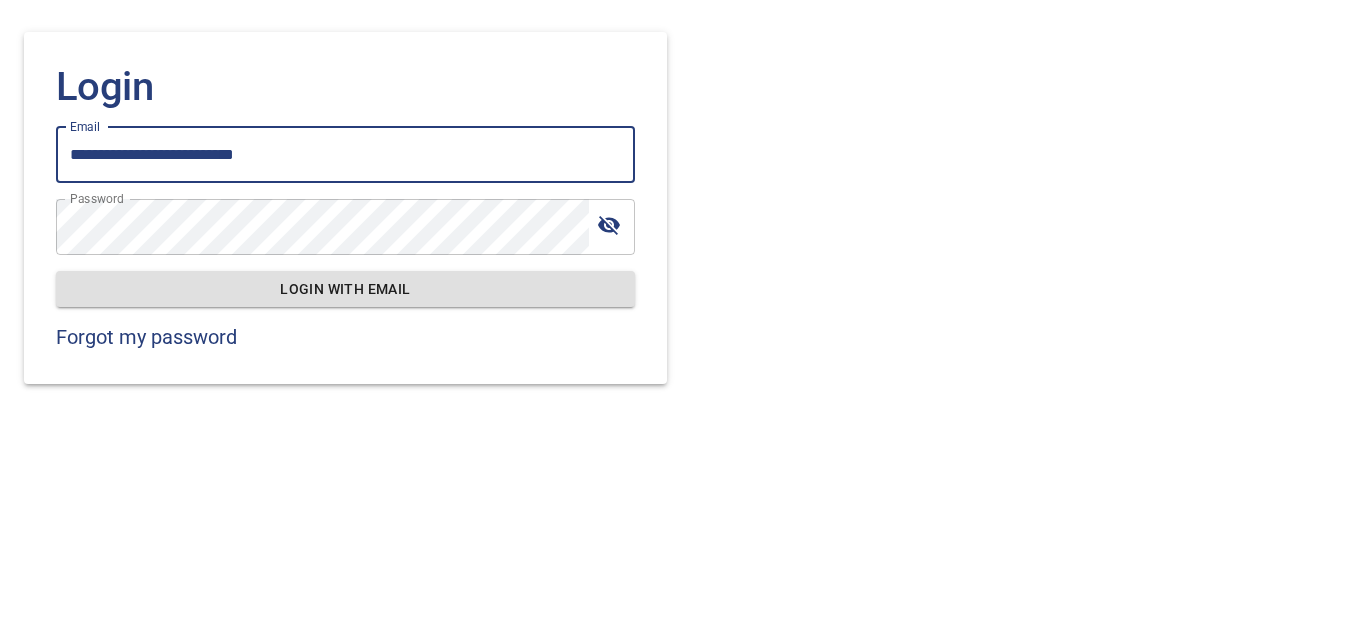 drag, startPoint x: 314, startPoint y: 172, endPoint x: 41, endPoint y: 147, distance: 274.1423 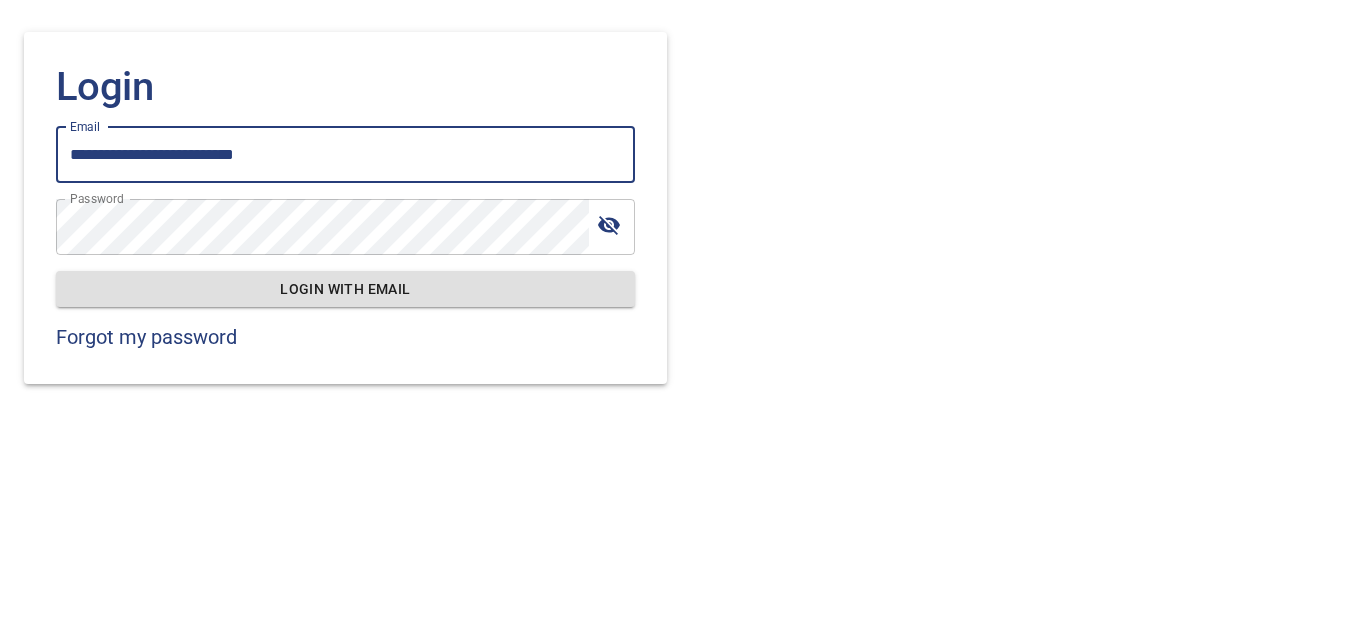 click on "**********" at bounding box center [345, 155] 